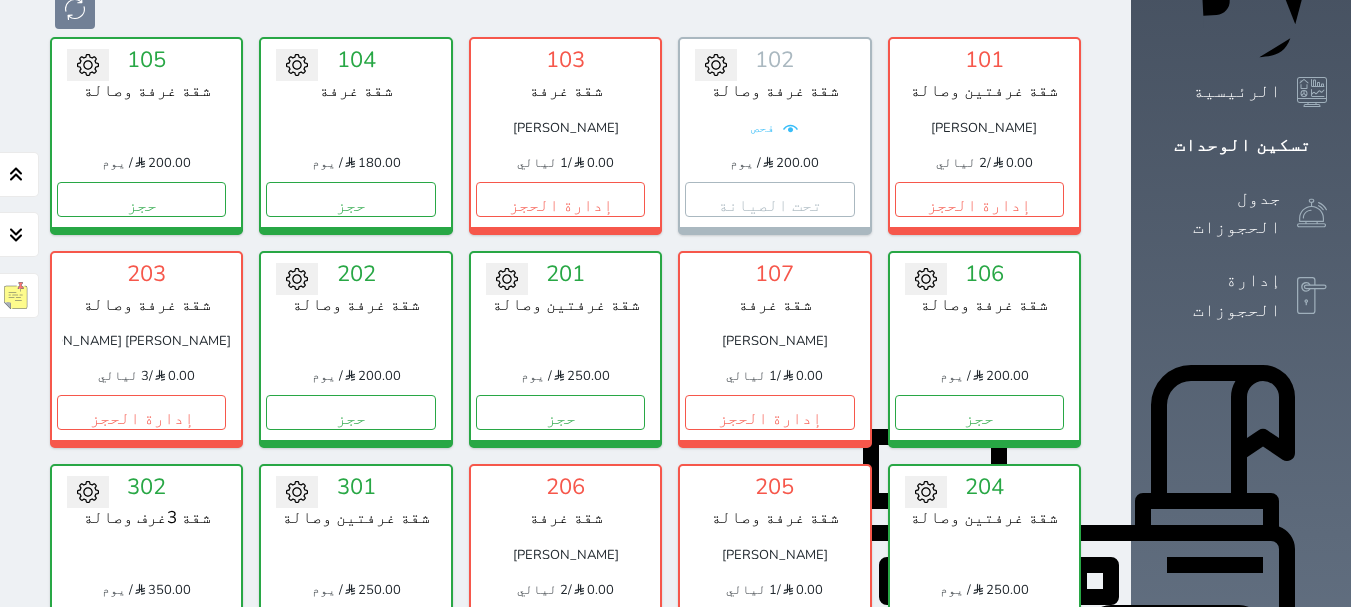 scroll, scrollTop: 278, scrollLeft: 0, axis: vertical 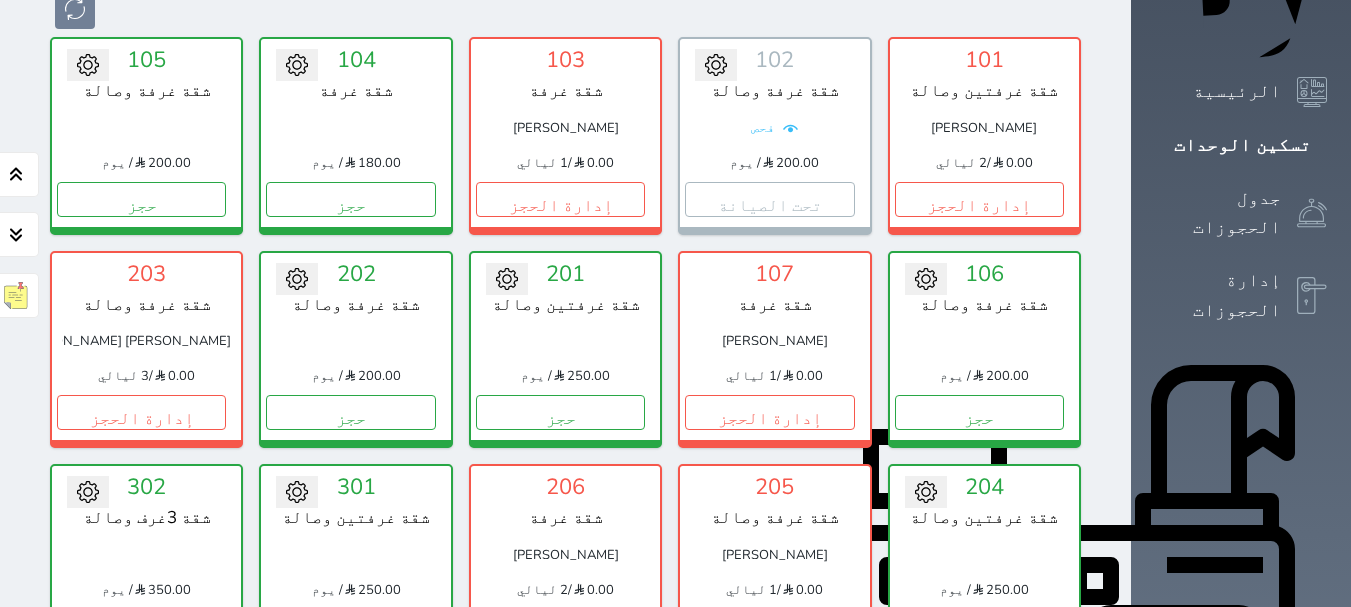 click on "إدارة الحجز" at bounding box center [770, 632] 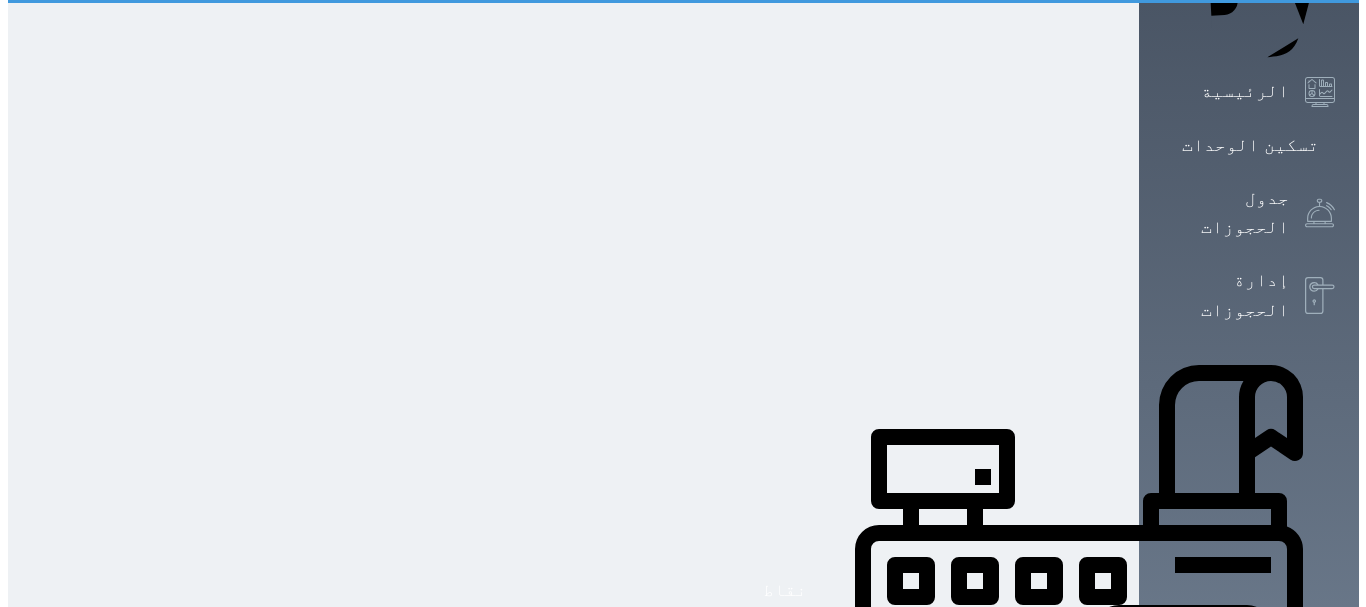 scroll, scrollTop: 0, scrollLeft: 0, axis: both 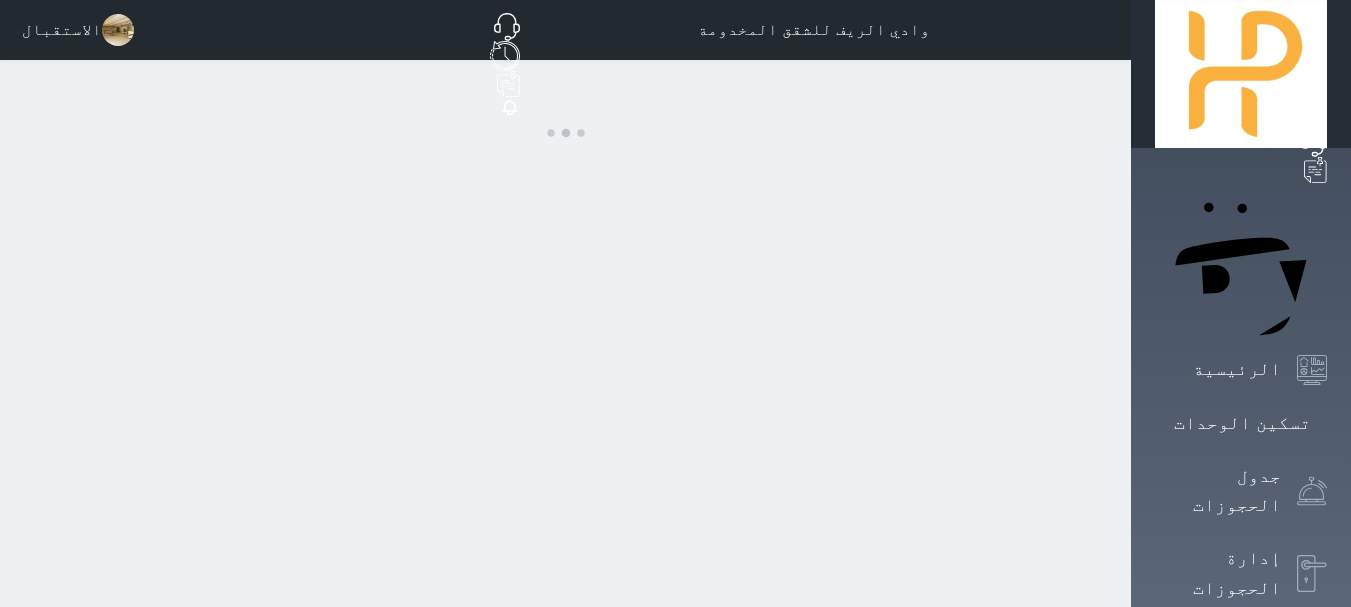 select on "1" 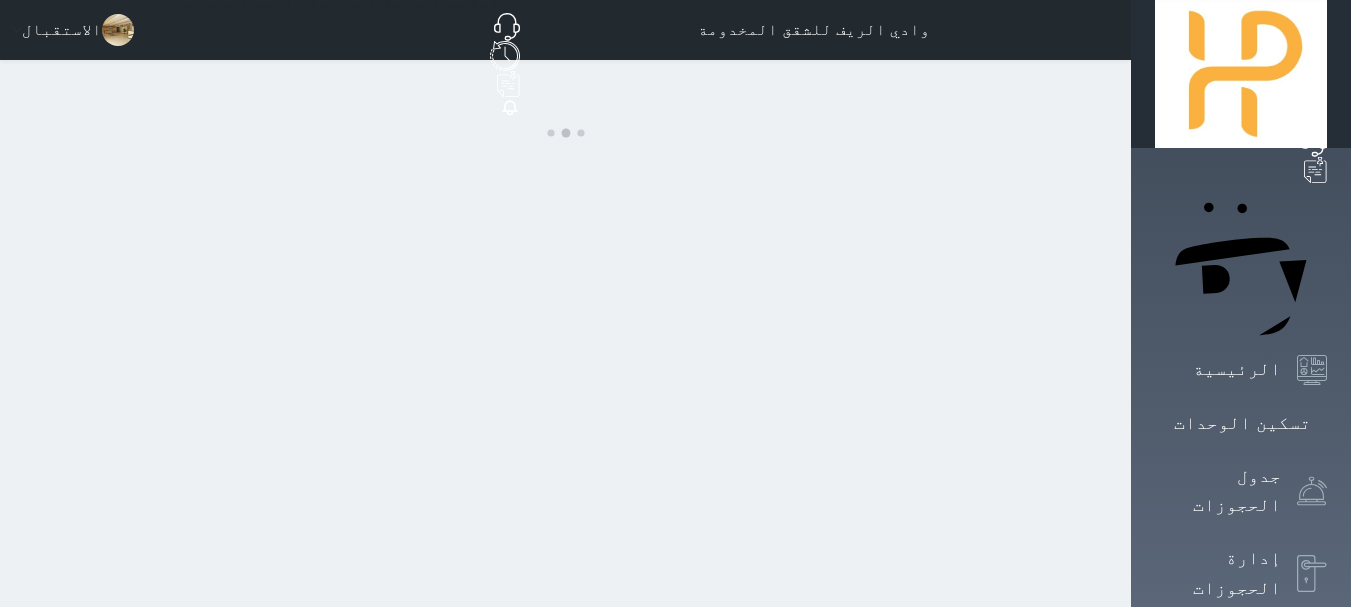 select on "1" 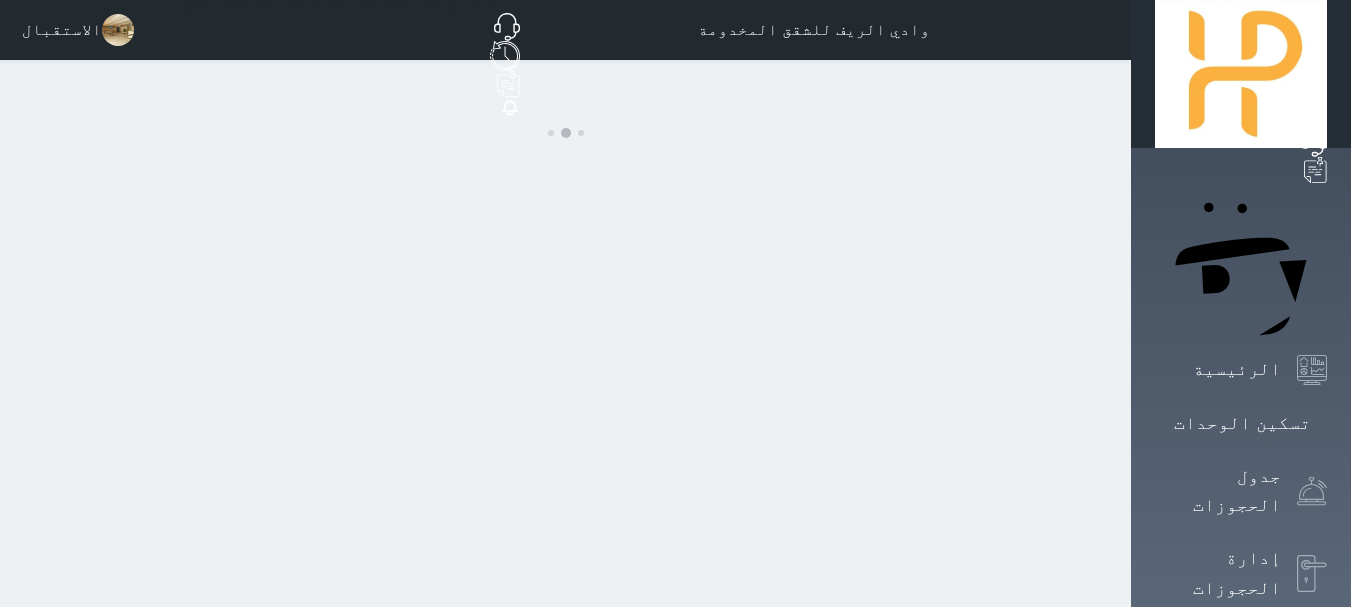 select 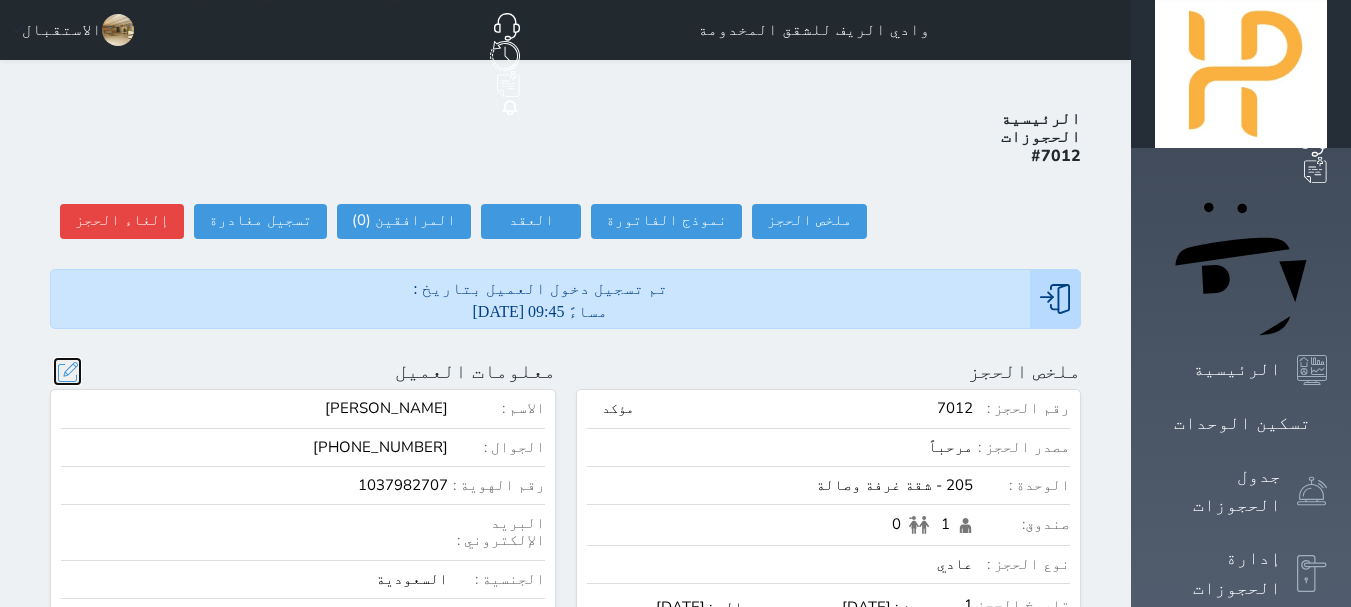 click at bounding box center [67, 371] 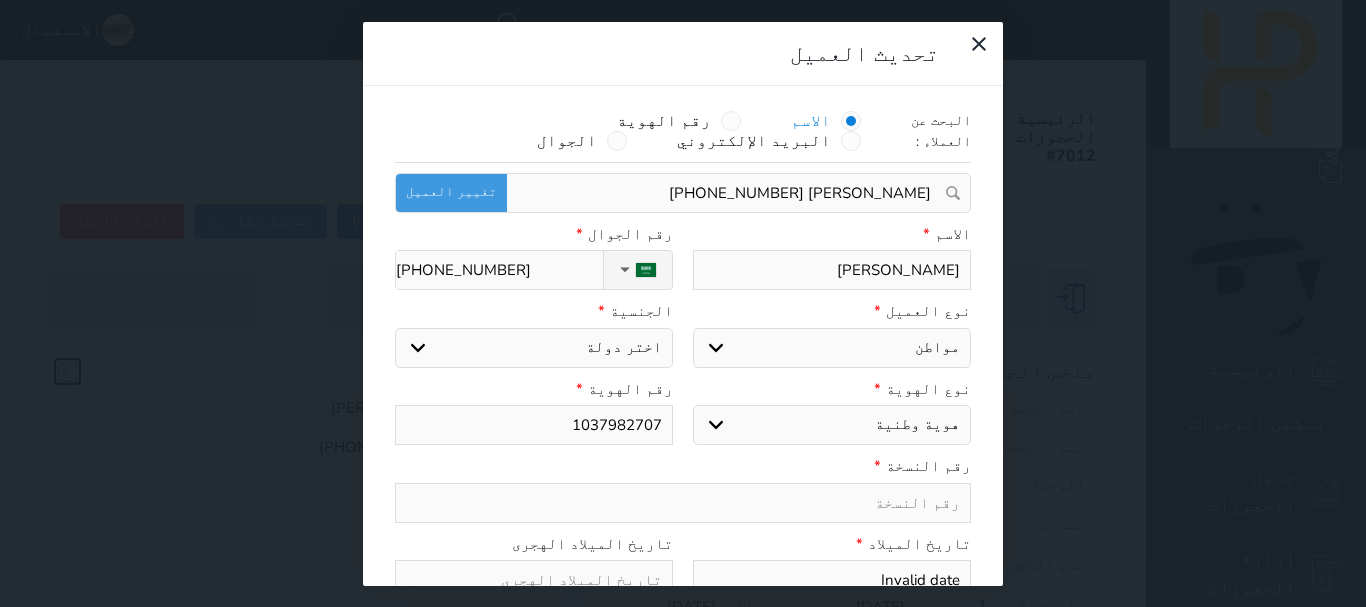 select 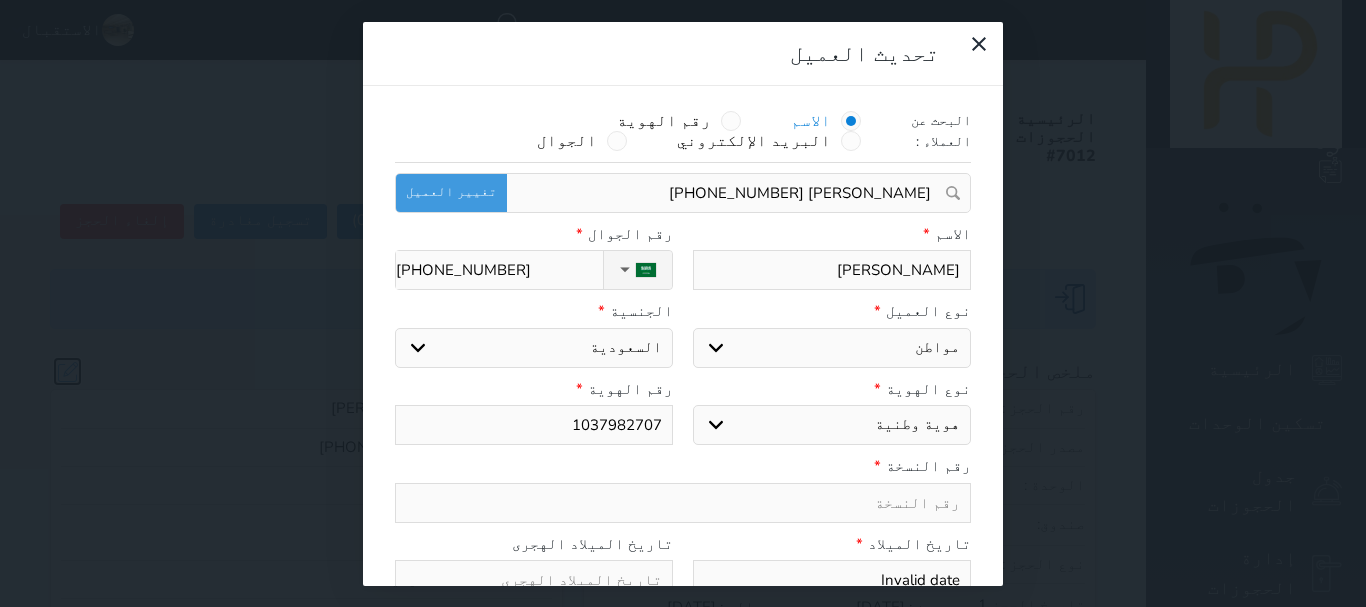select 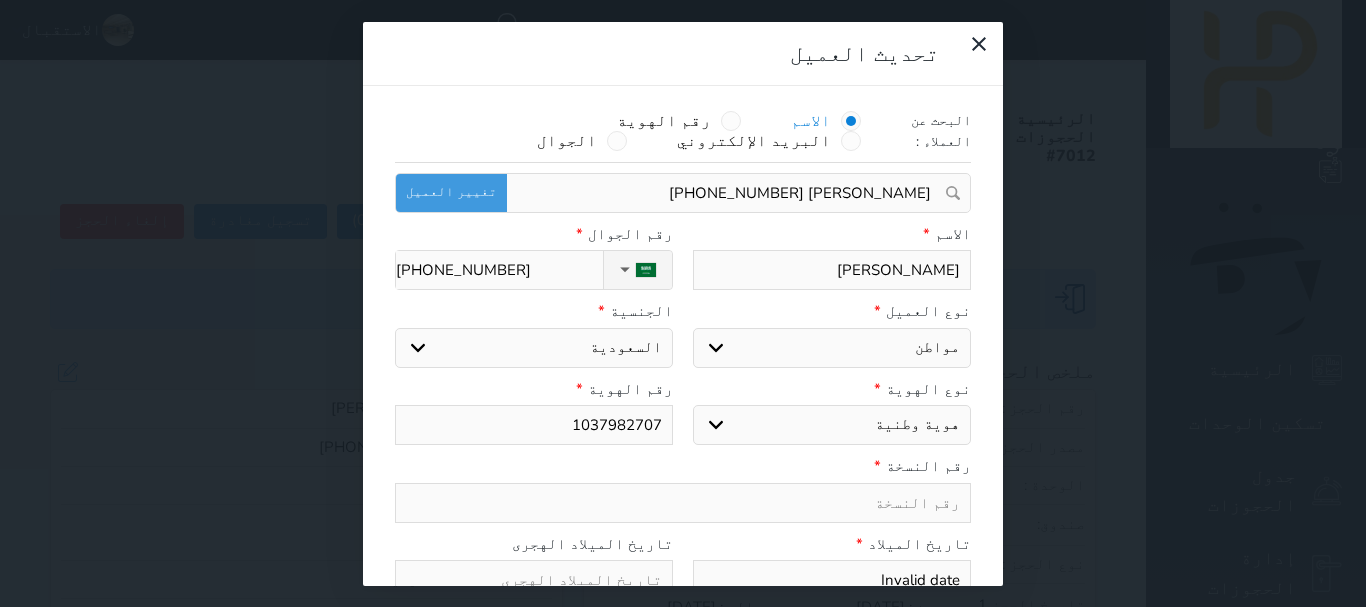 click on "[PERSON_NAME]" at bounding box center [832, 270] 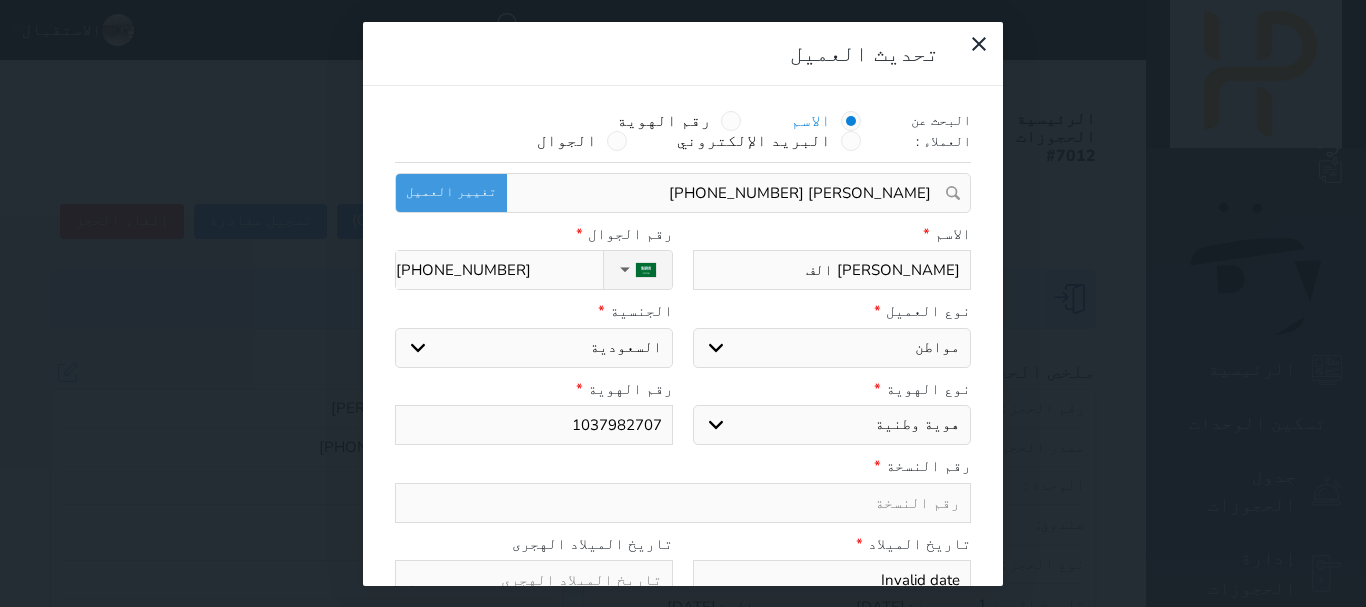type on "[PERSON_NAME] ال" 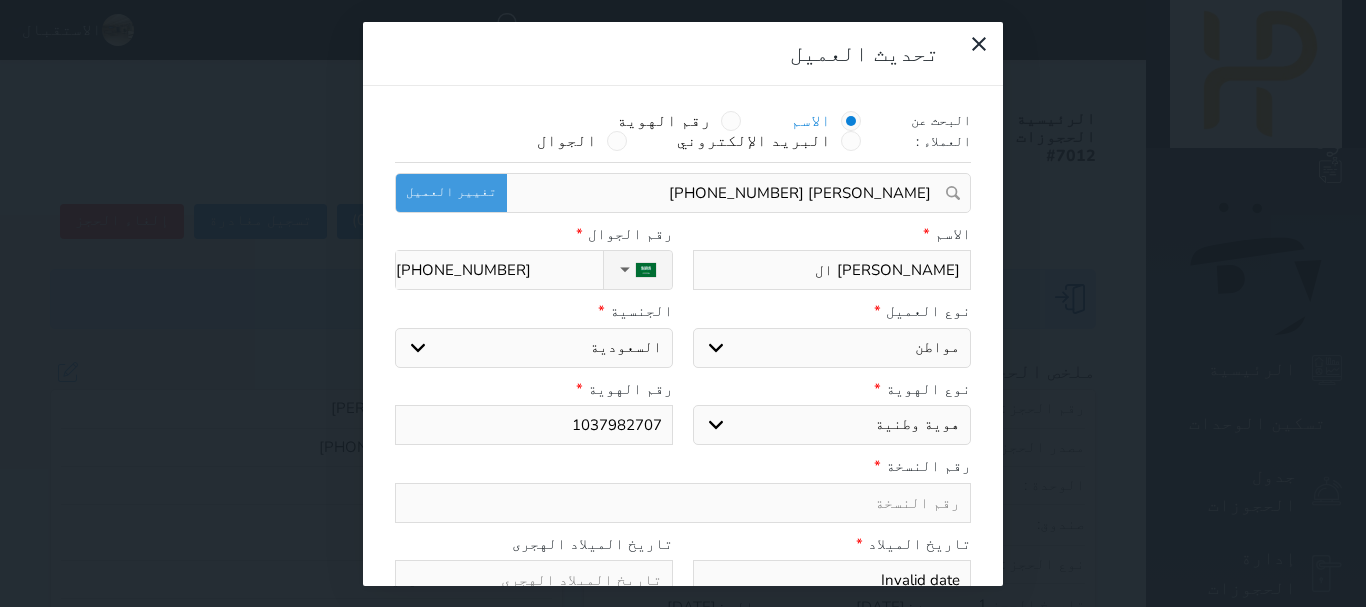 type on "[PERSON_NAME]" 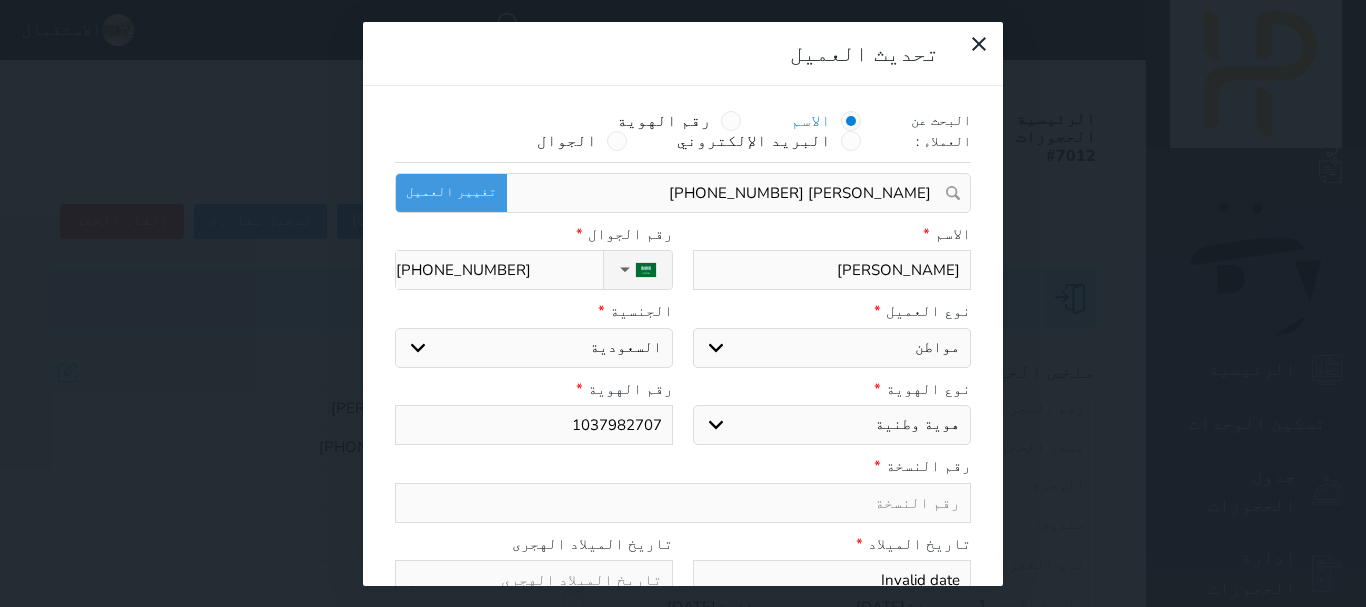 type on "[PERSON_NAME]" 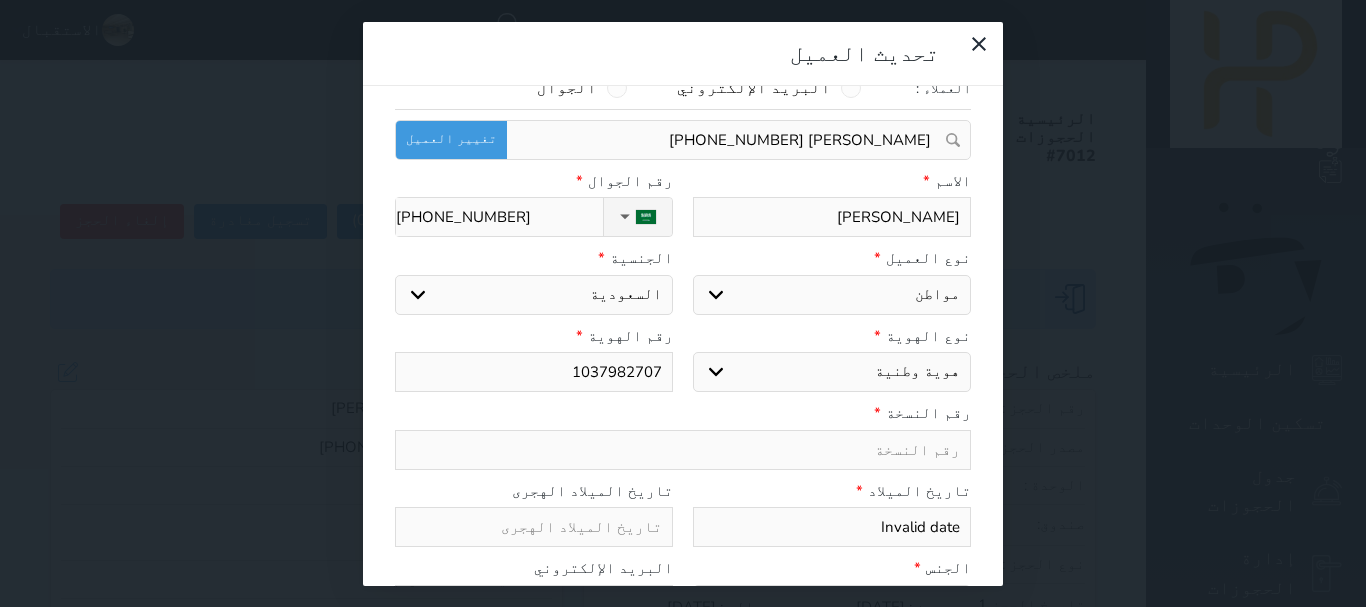 scroll, scrollTop: 100, scrollLeft: 0, axis: vertical 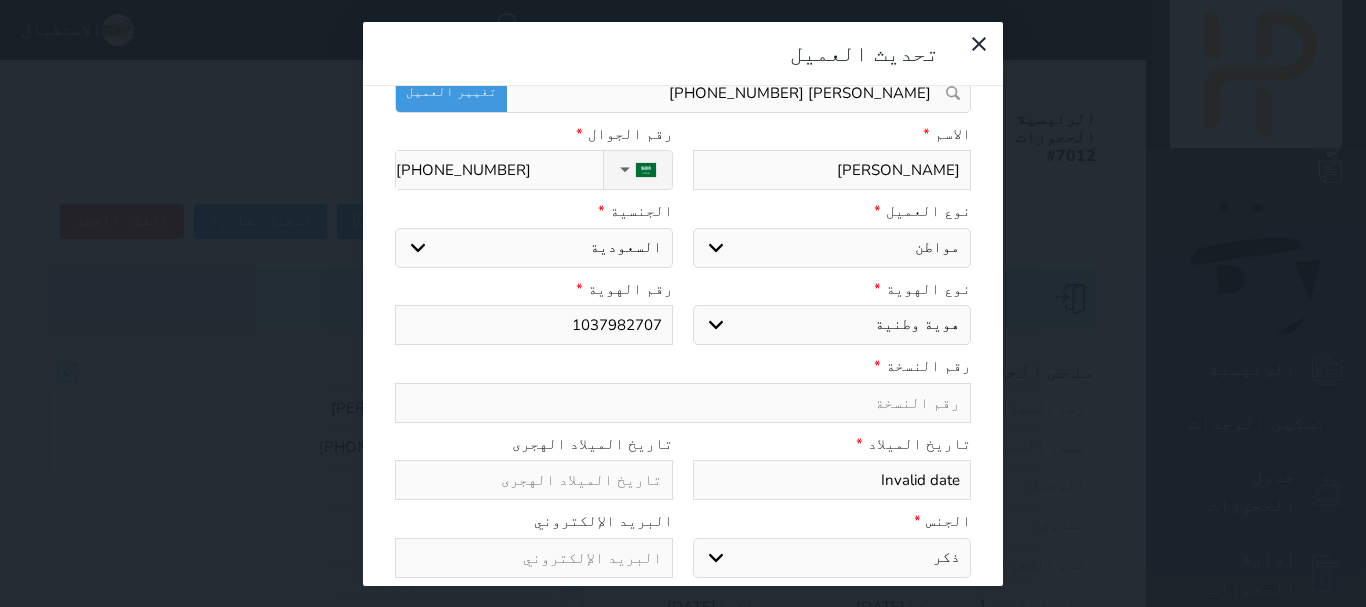 click at bounding box center [683, 403] 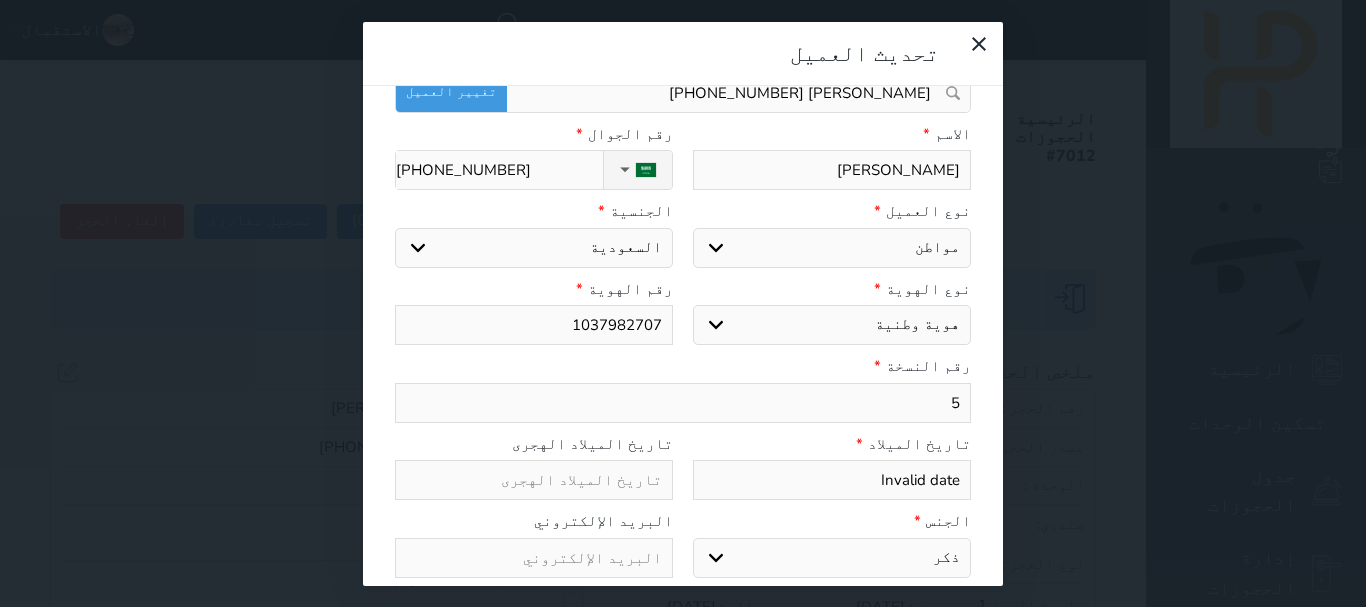 type on "5" 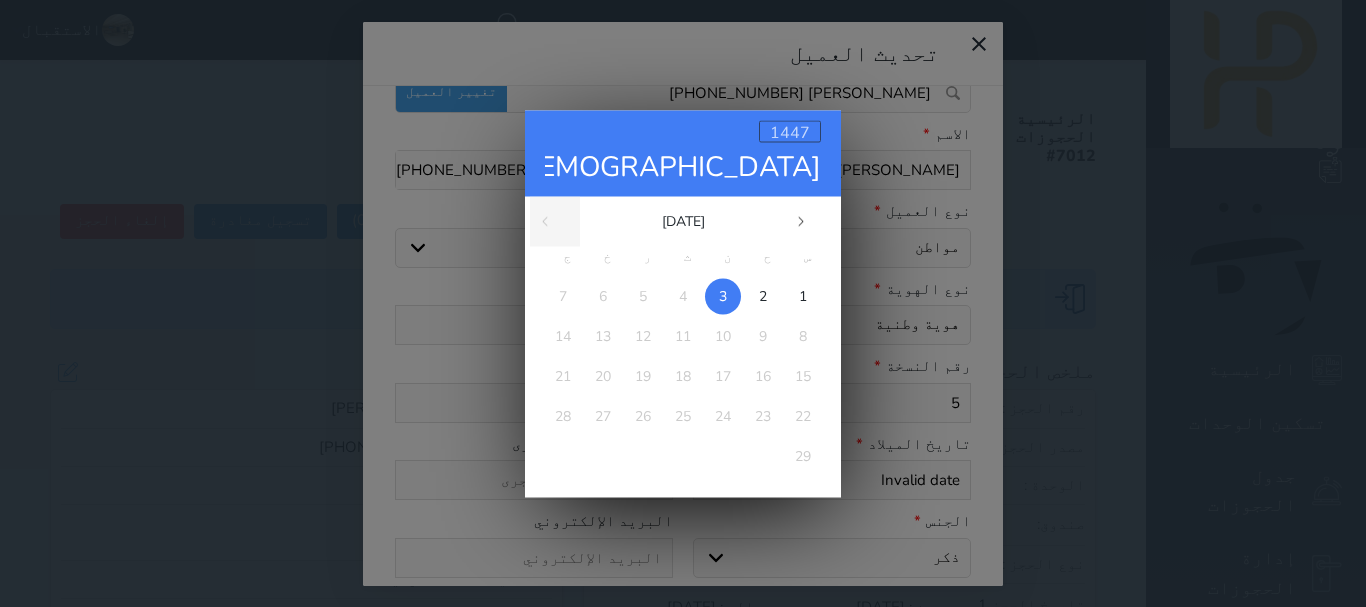 click on "1447" at bounding box center [790, 132] 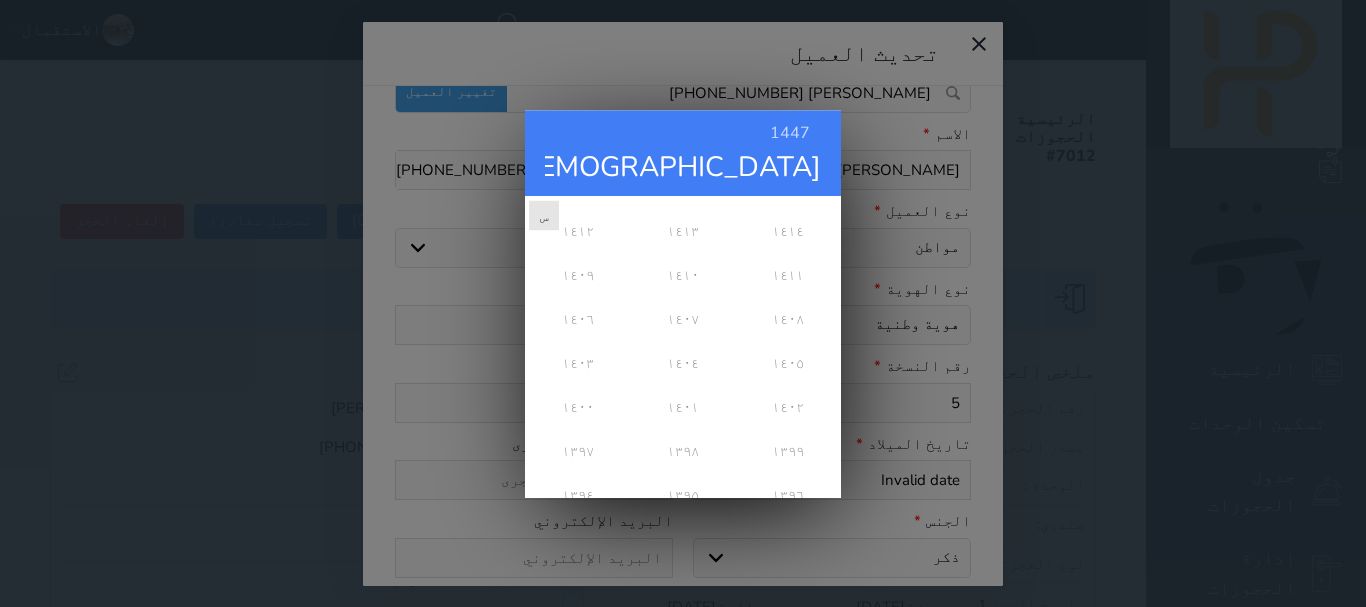 scroll, scrollTop: 600, scrollLeft: 0, axis: vertical 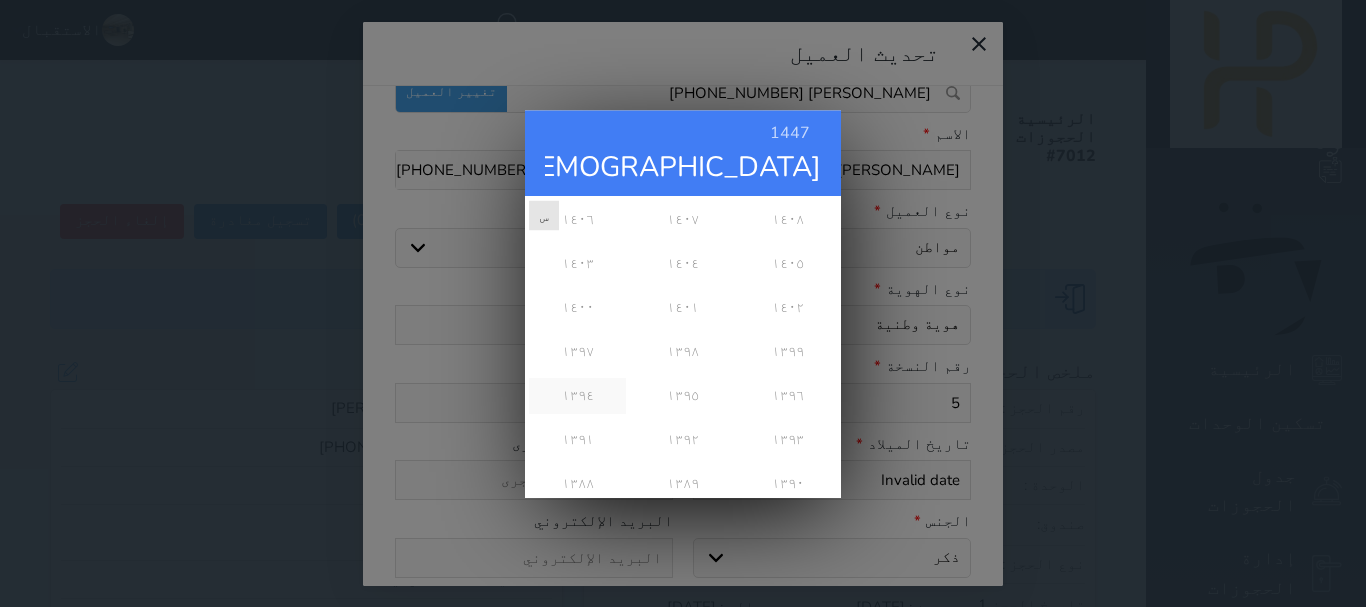 click on "١٣٩٤" at bounding box center (578, 395) 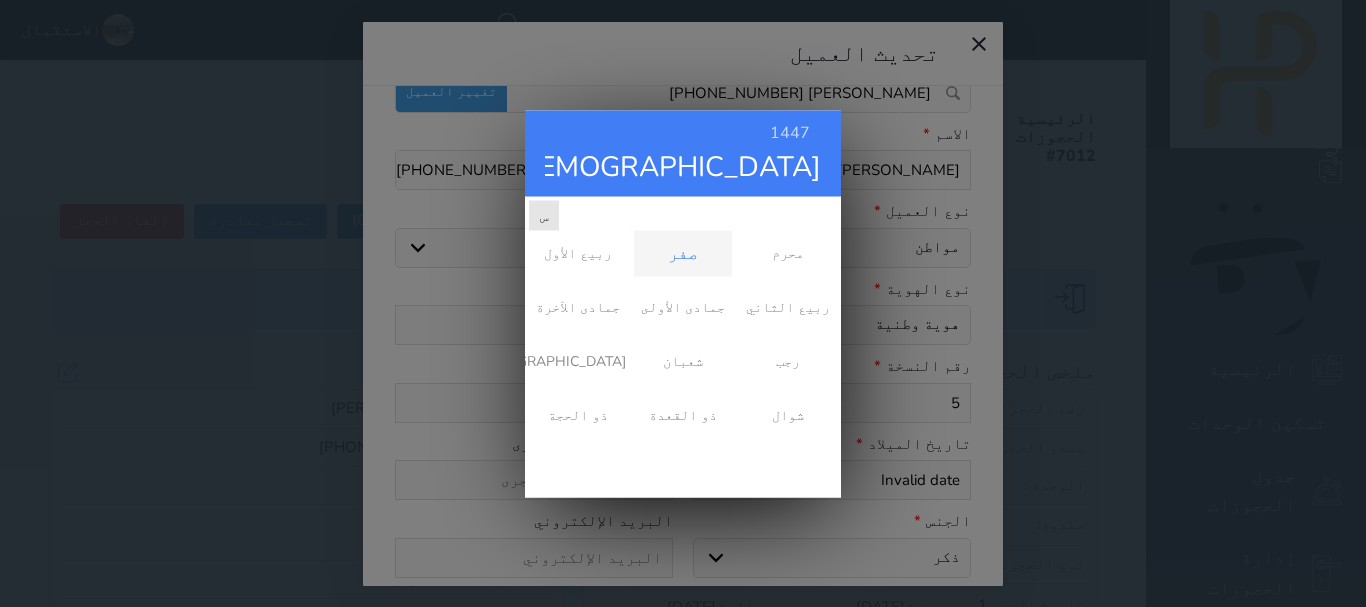 scroll, scrollTop: 0, scrollLeft: 0, axis: both 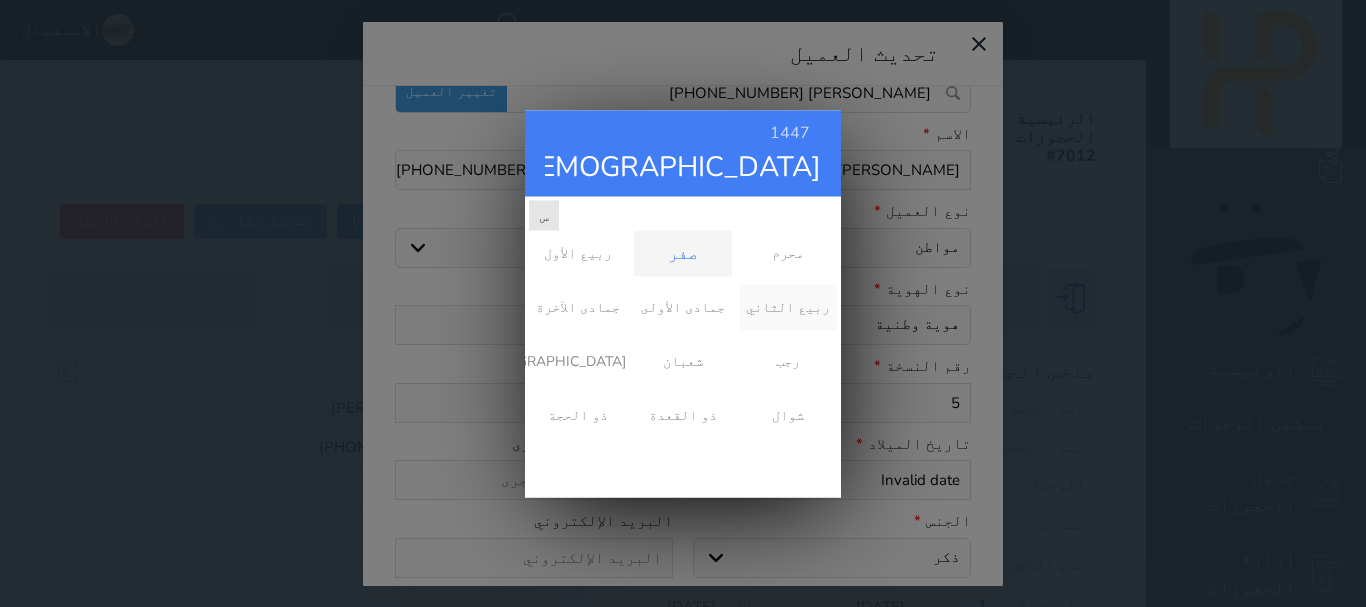 click on "ربيع الثاني" at bounding box center [788, 307] 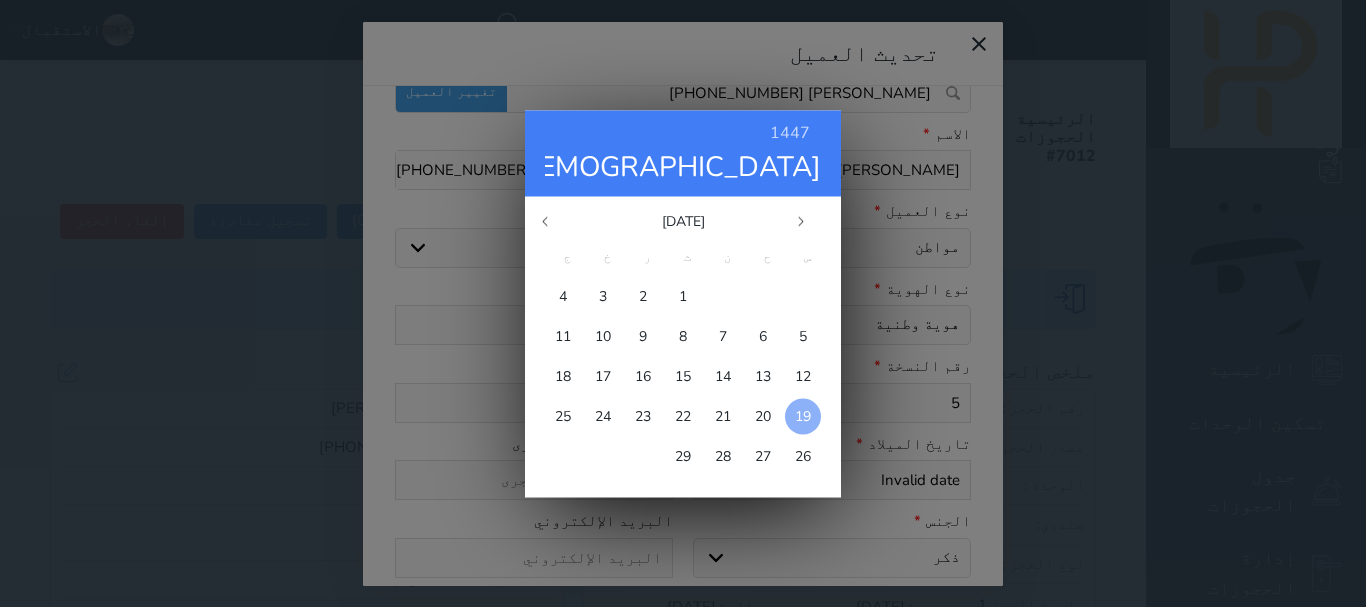click on "19" at bounding box center [803, 415] 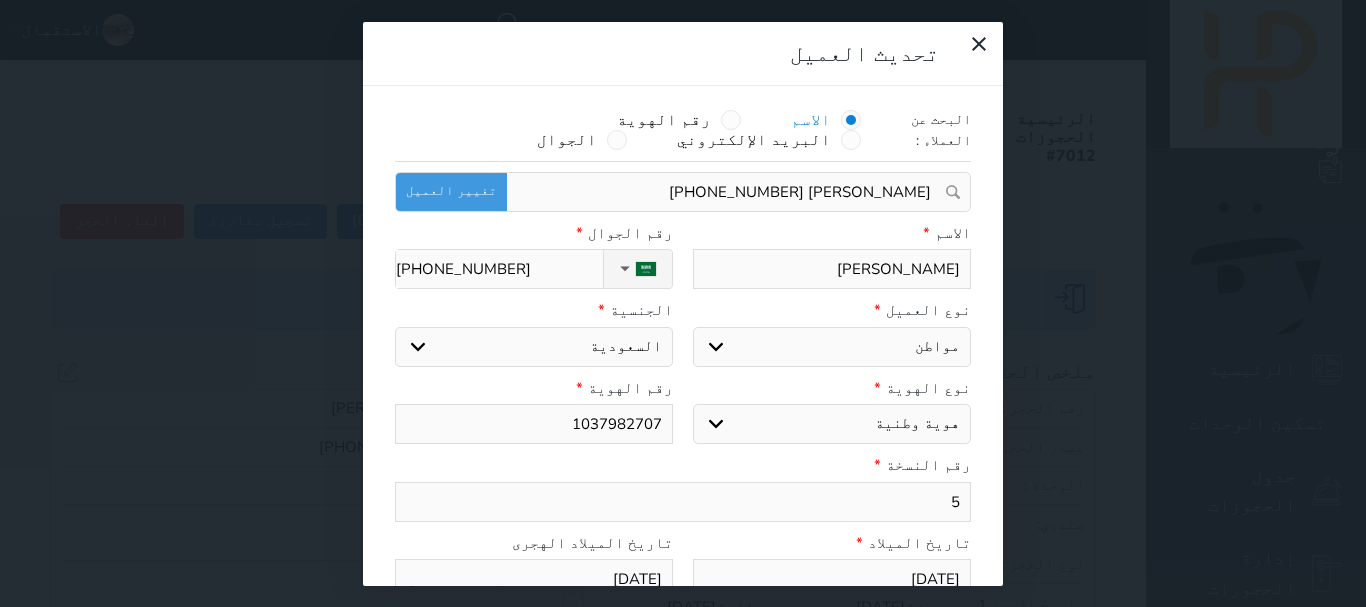 scroll, scrollTop: 0, scrollLeft: 0, axis: both 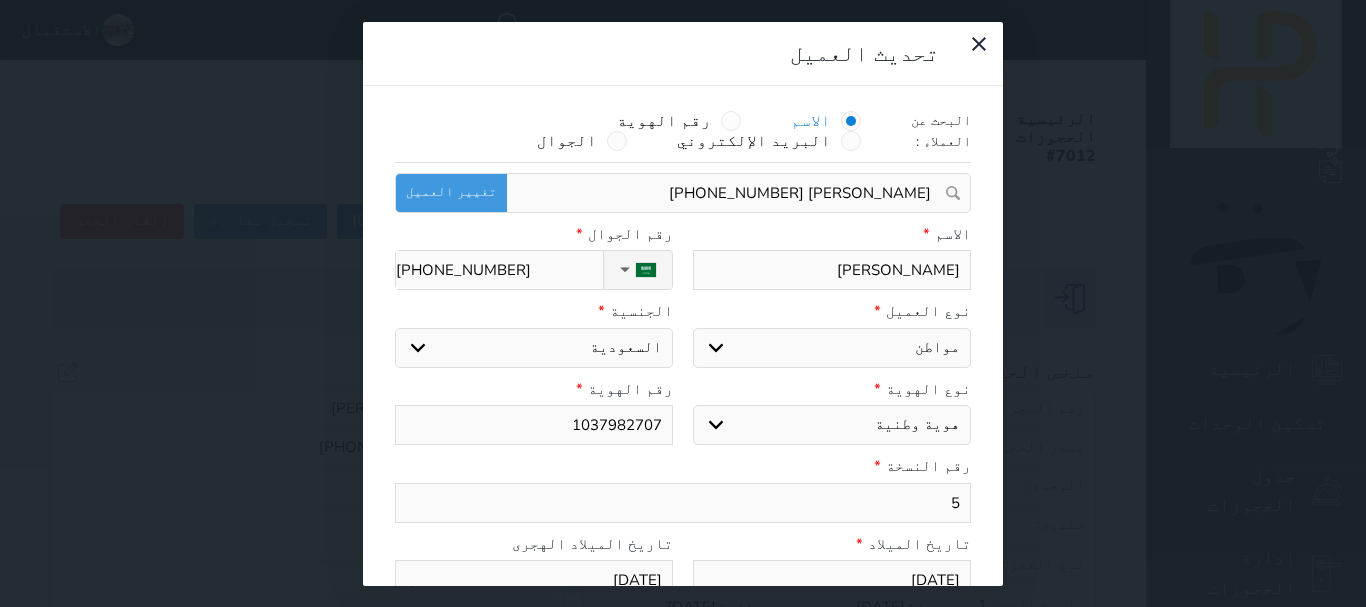 click on "[PERSON_NAME]" at bounding box center (832, 270) 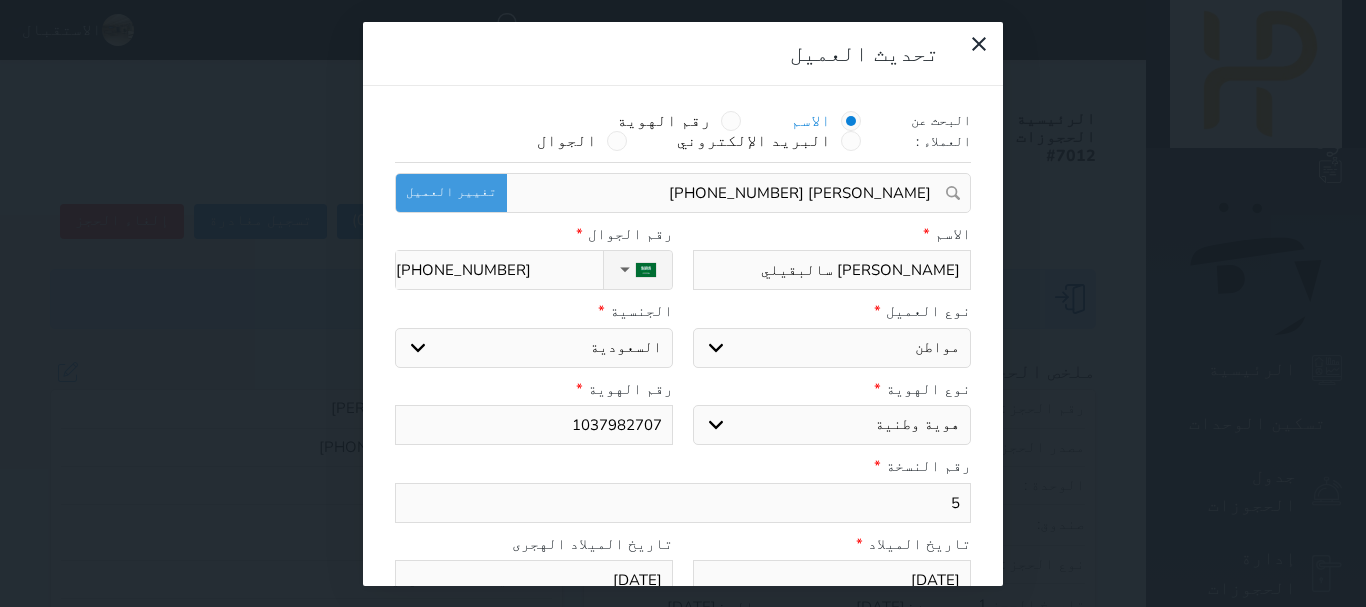 type on "[PERSON_NAME] سعالبقيلي" 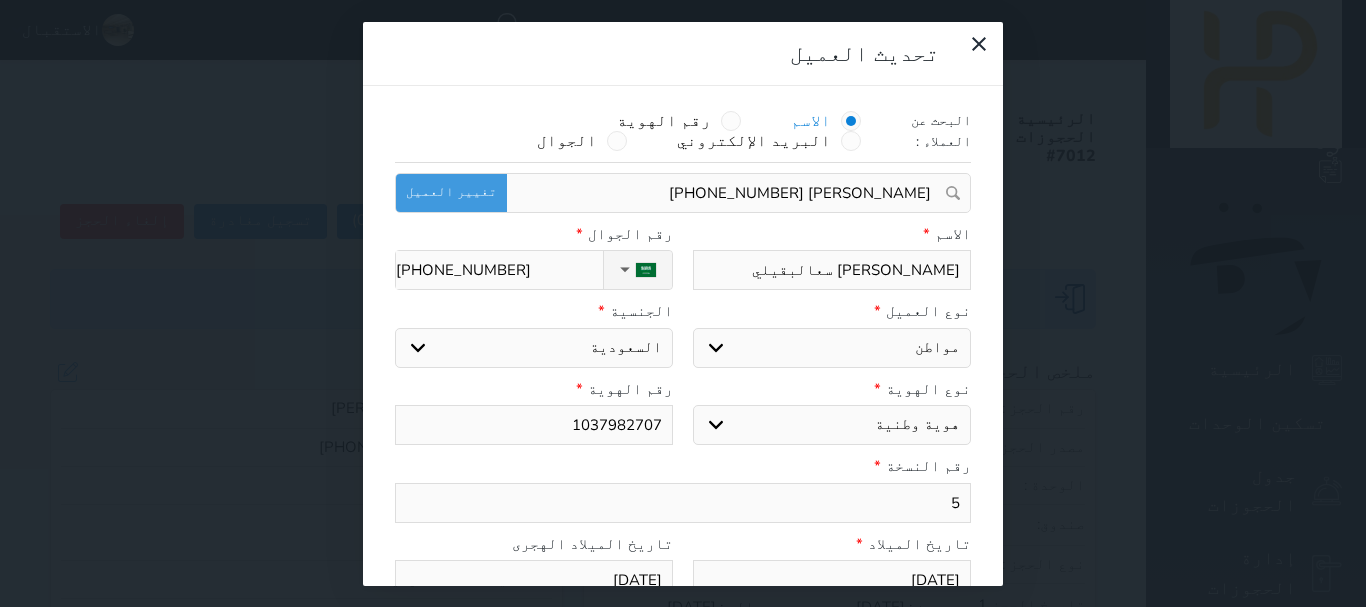 type on "[PERSON_NAME]بقيلي" 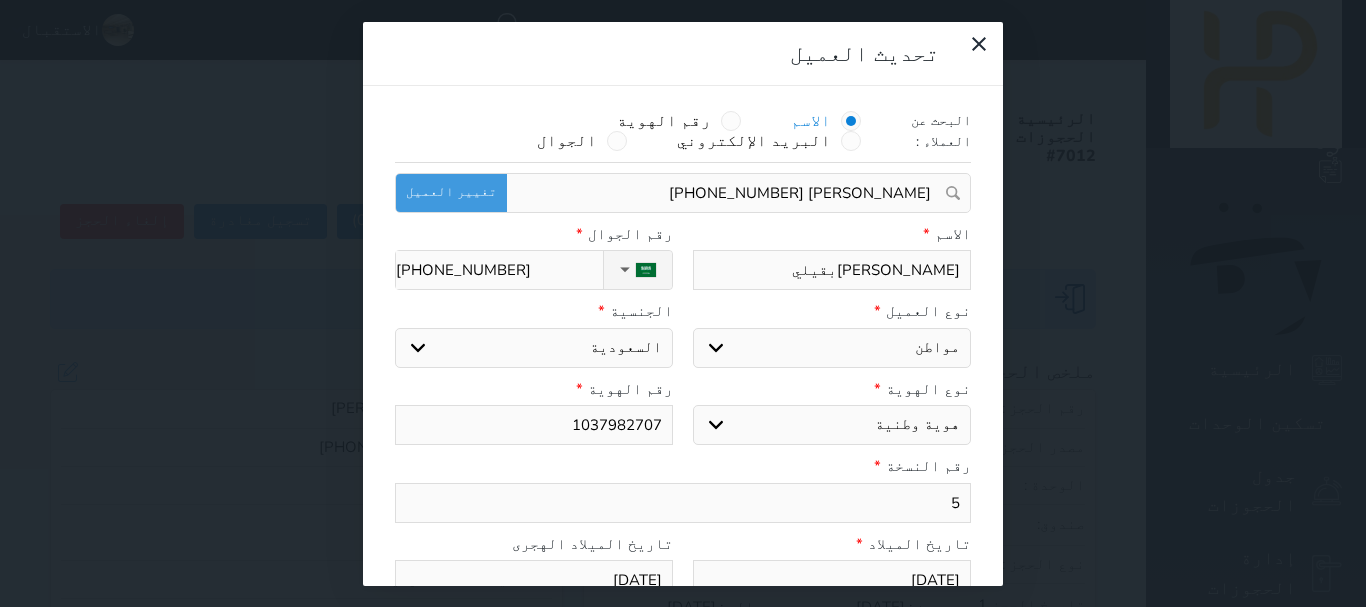 type on "[PERSON_NAME] [PERSON_NAME]" 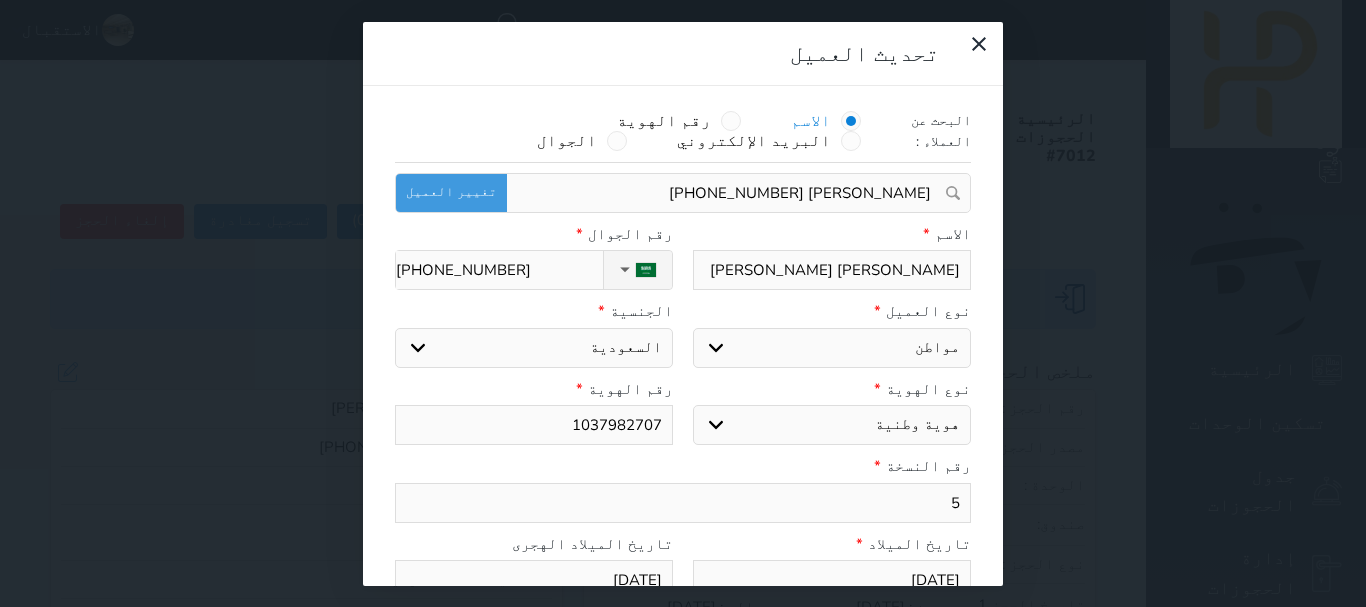 type on "[PERSON_NAME] [PERSON_NAME]" 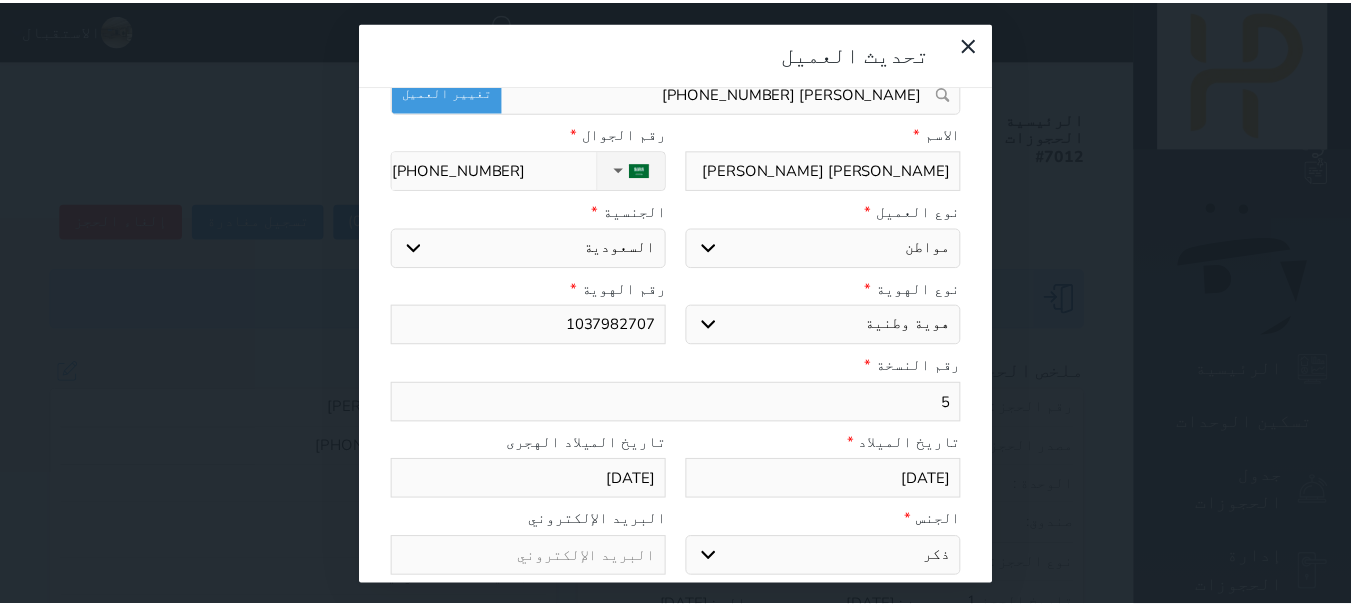 scroll, scrollTop: 200, scrollLeft: 0, axis: vertical 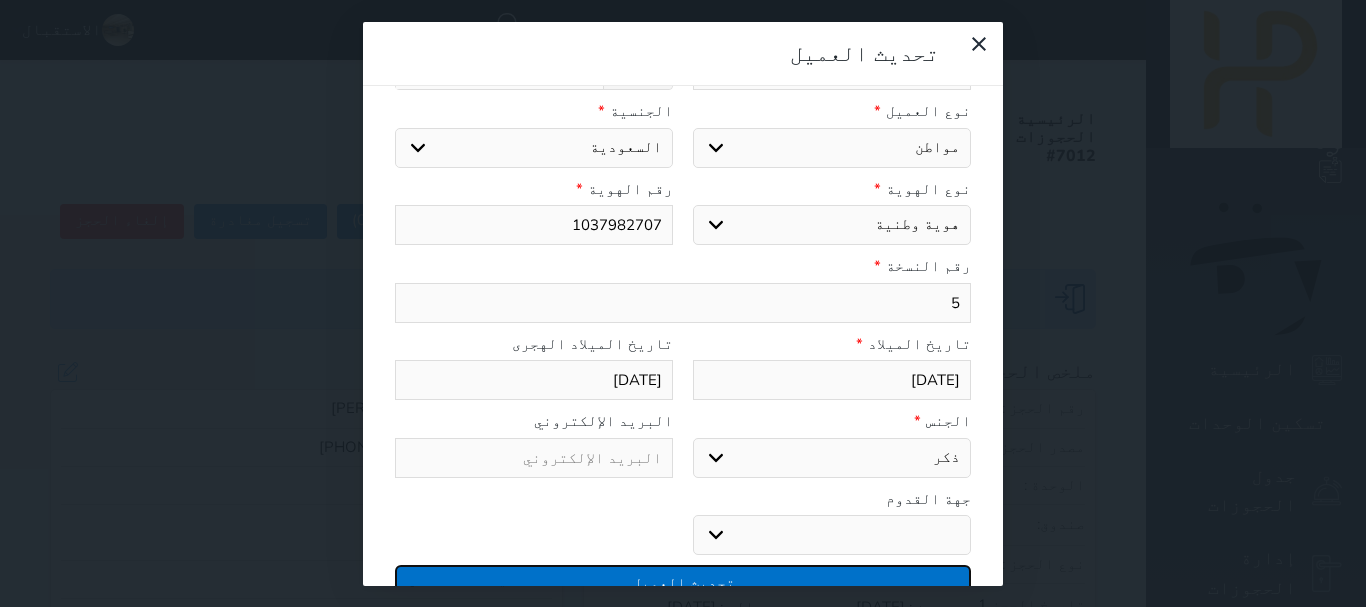 click on "تحديث العميل" at bounding box center (683, 583) 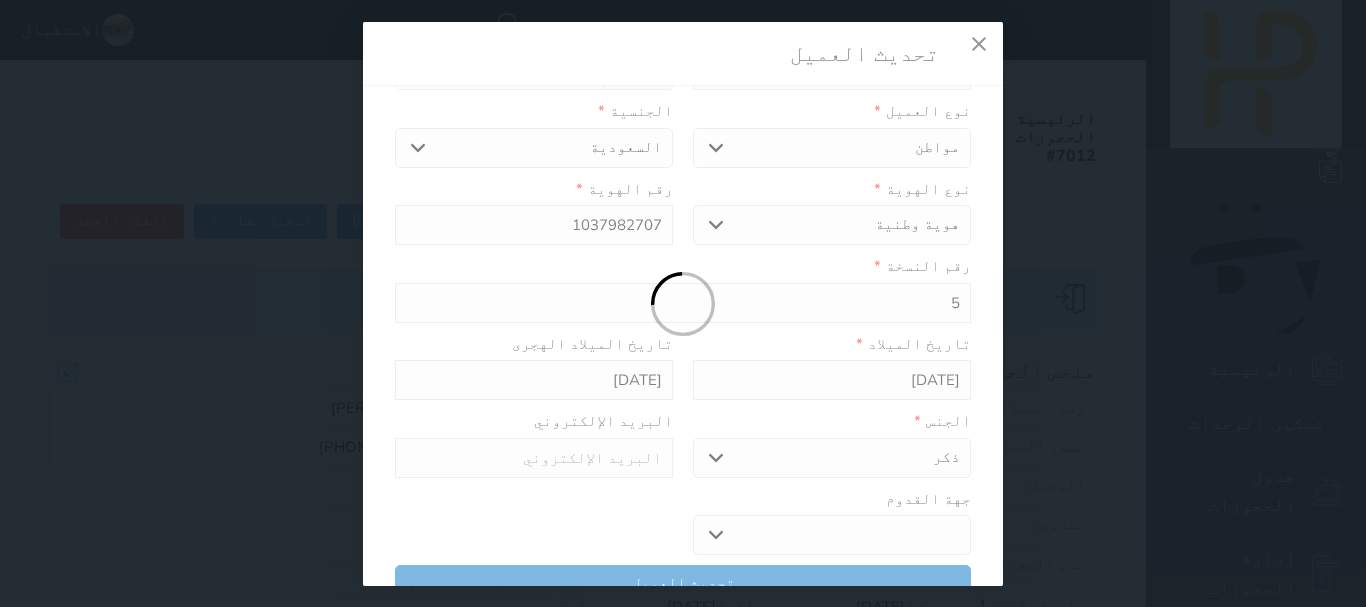 select 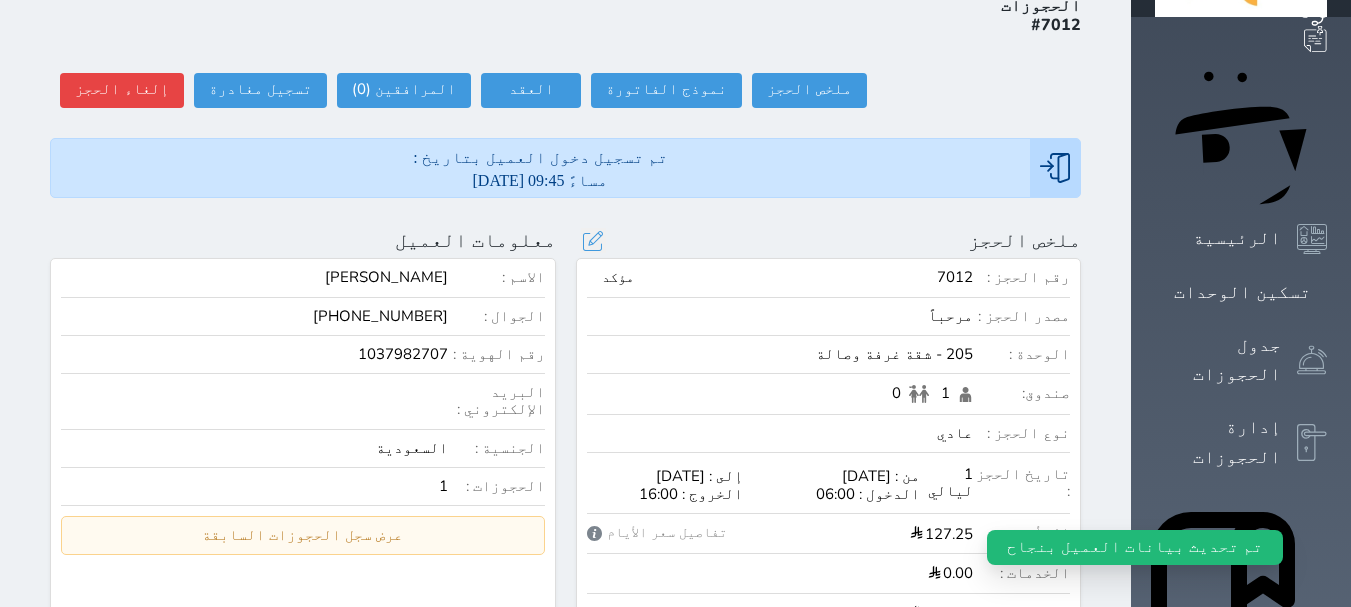 scroll, scrollTop: 100, scrollLeft: 0, axis: vertical 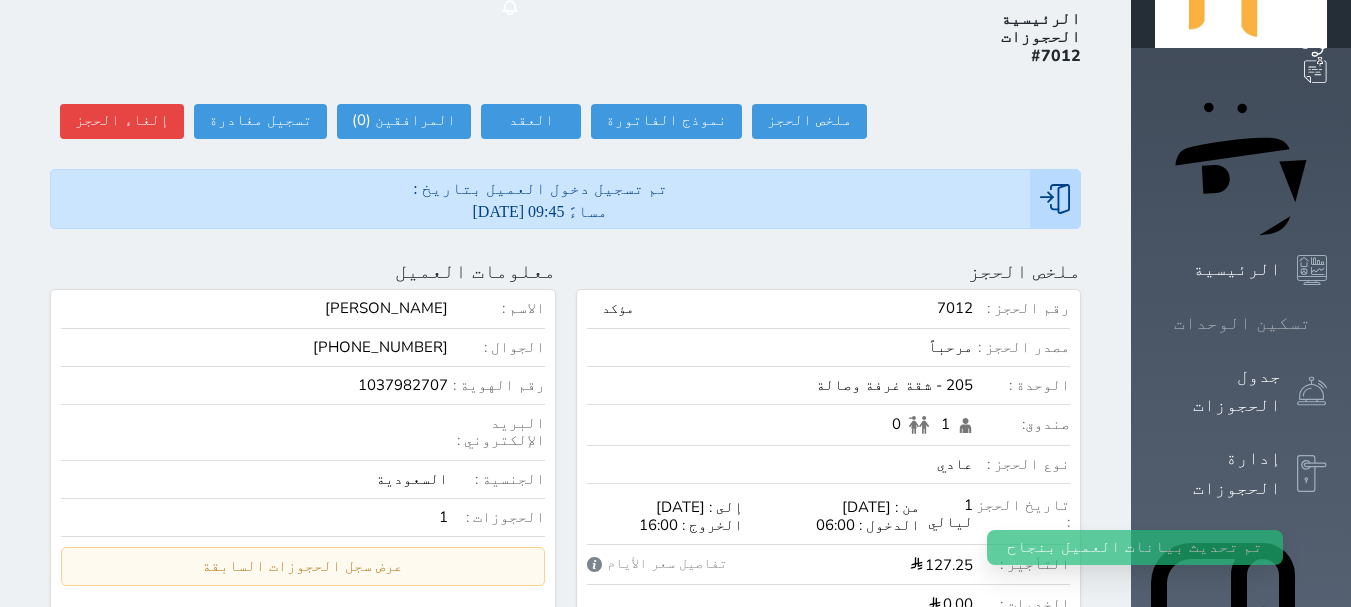click on "تسكين الوحدات" at bounding box center (1241, 323) 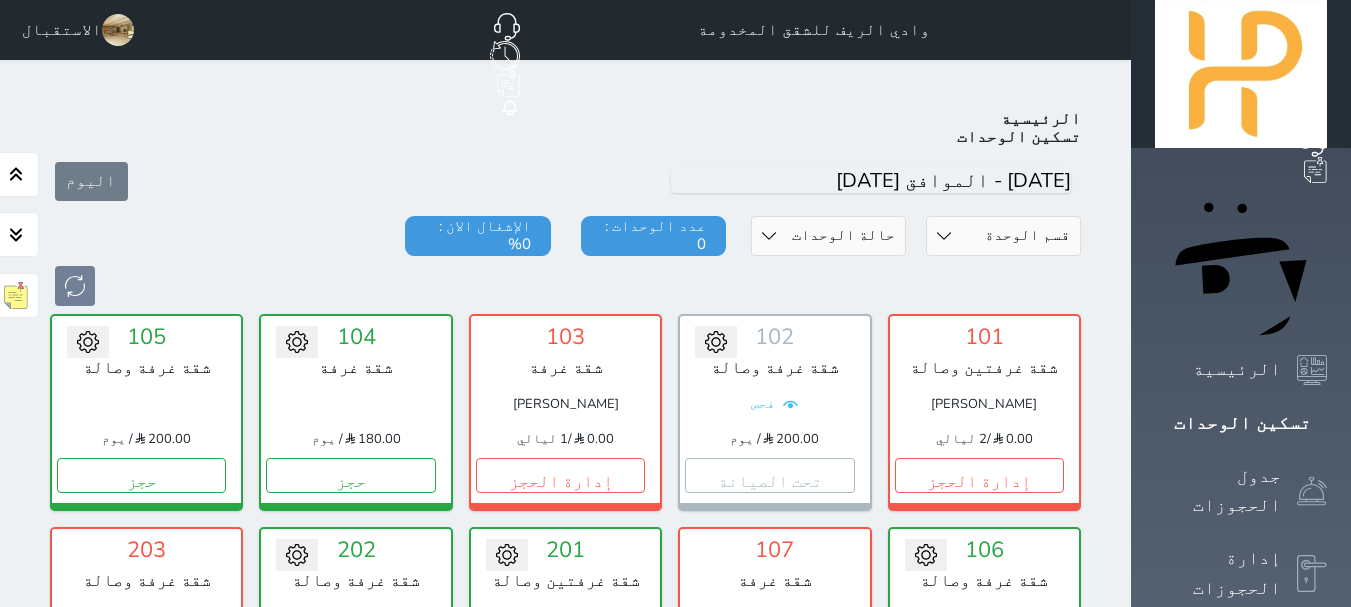 scroll, scrollTop: 78, scrollLeft: 0, axis: vertical 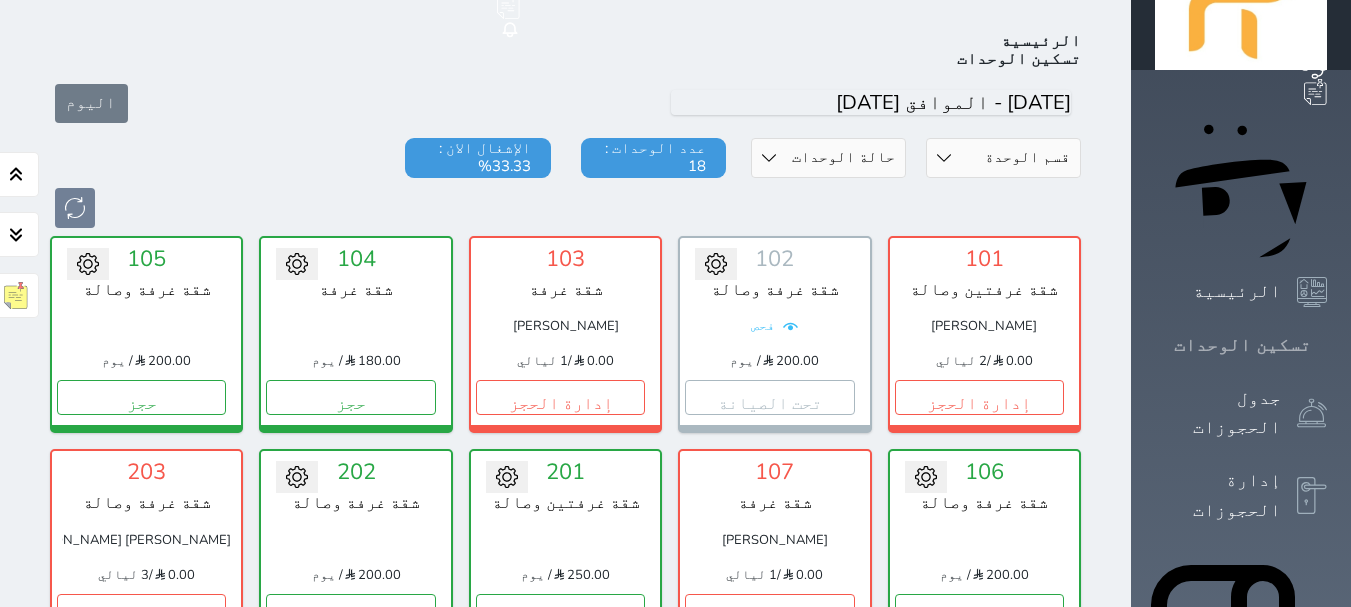 click 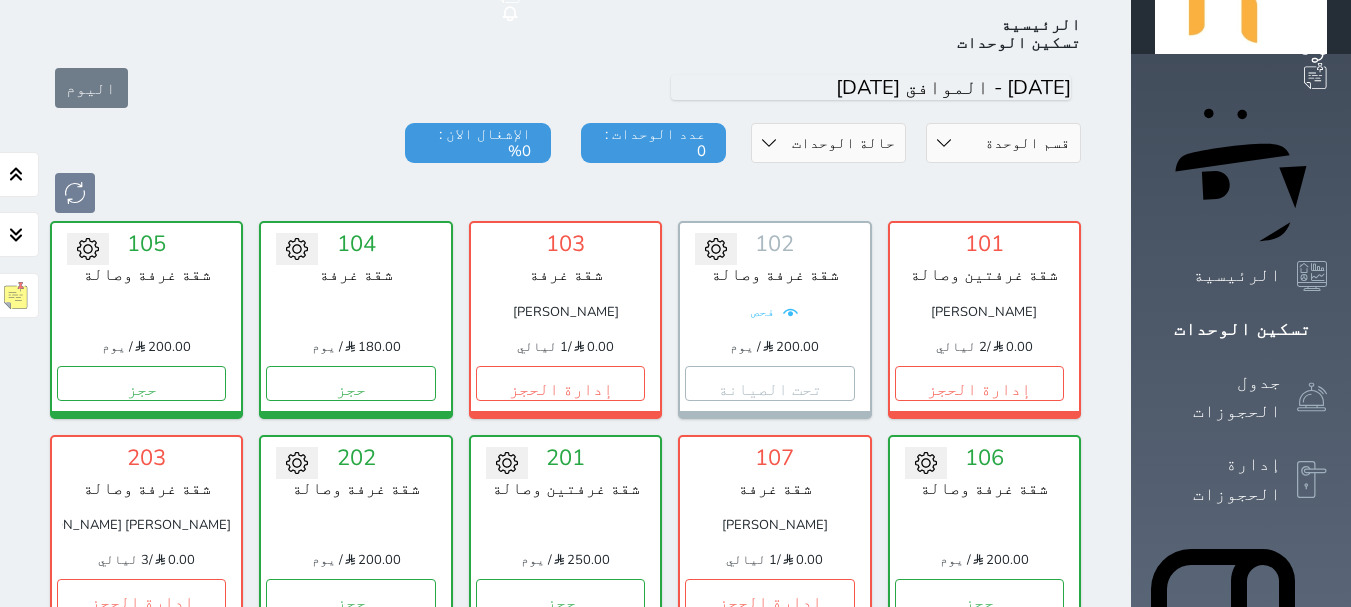 scroll, scrollTop: 78, scrollLeft: 0, axis: vertical 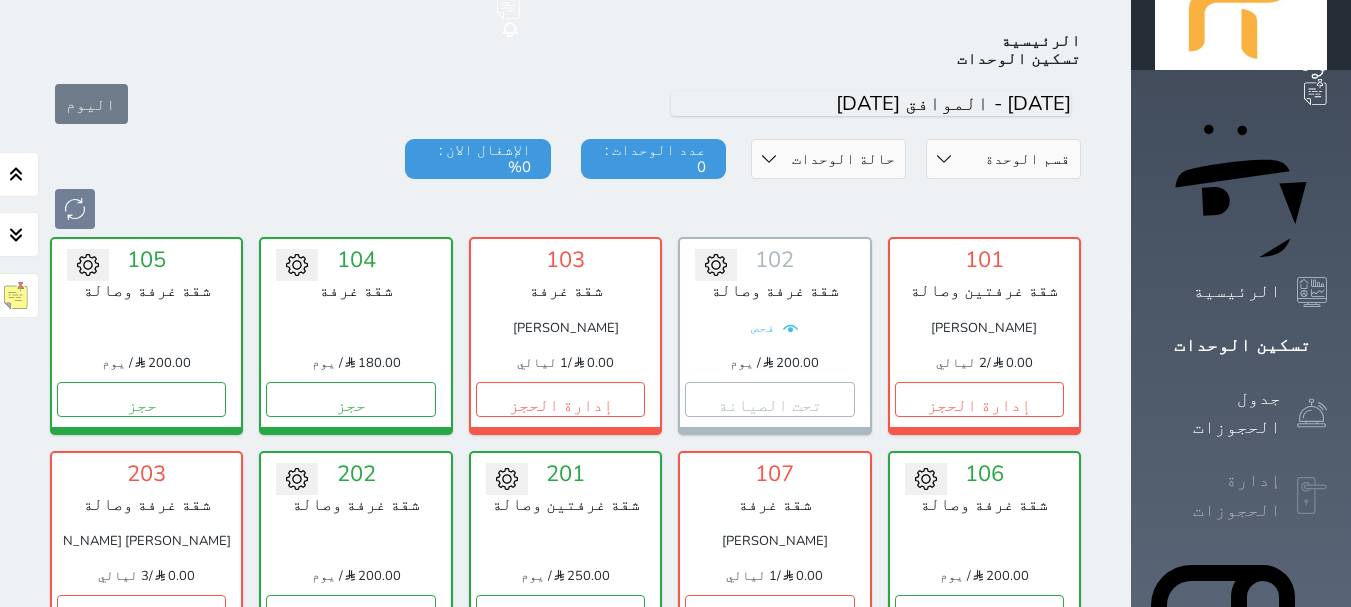 click 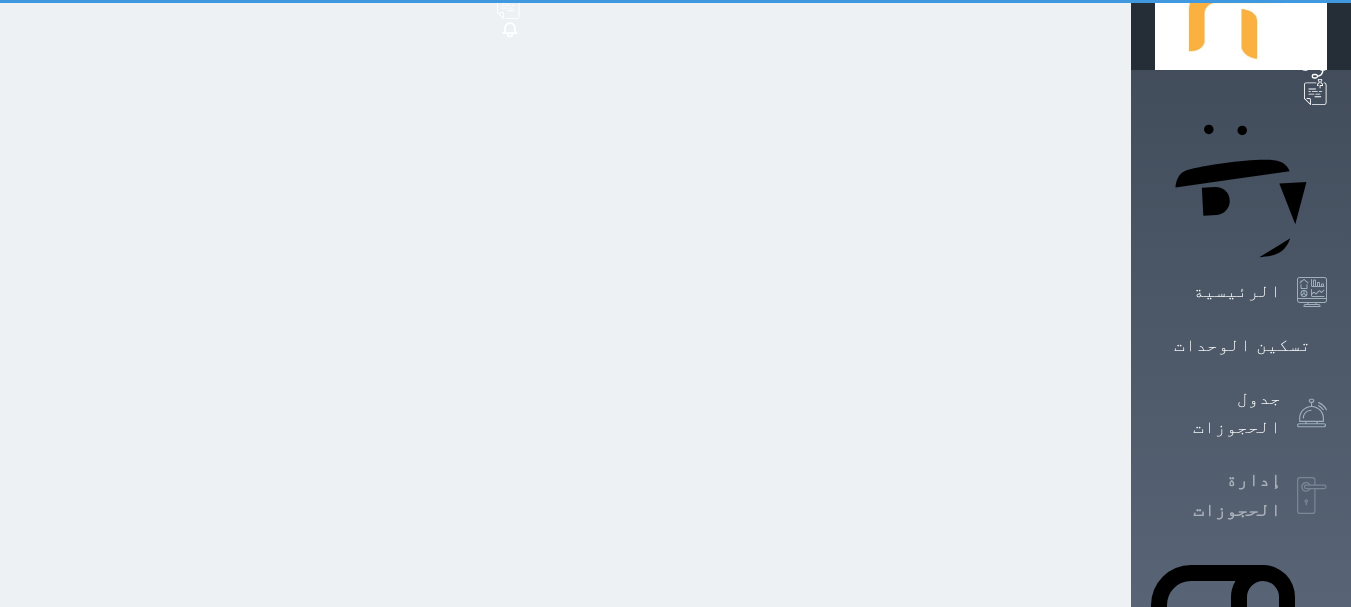 scroll, scrollTop: 2, scrollLeft: 0, axis: vertical 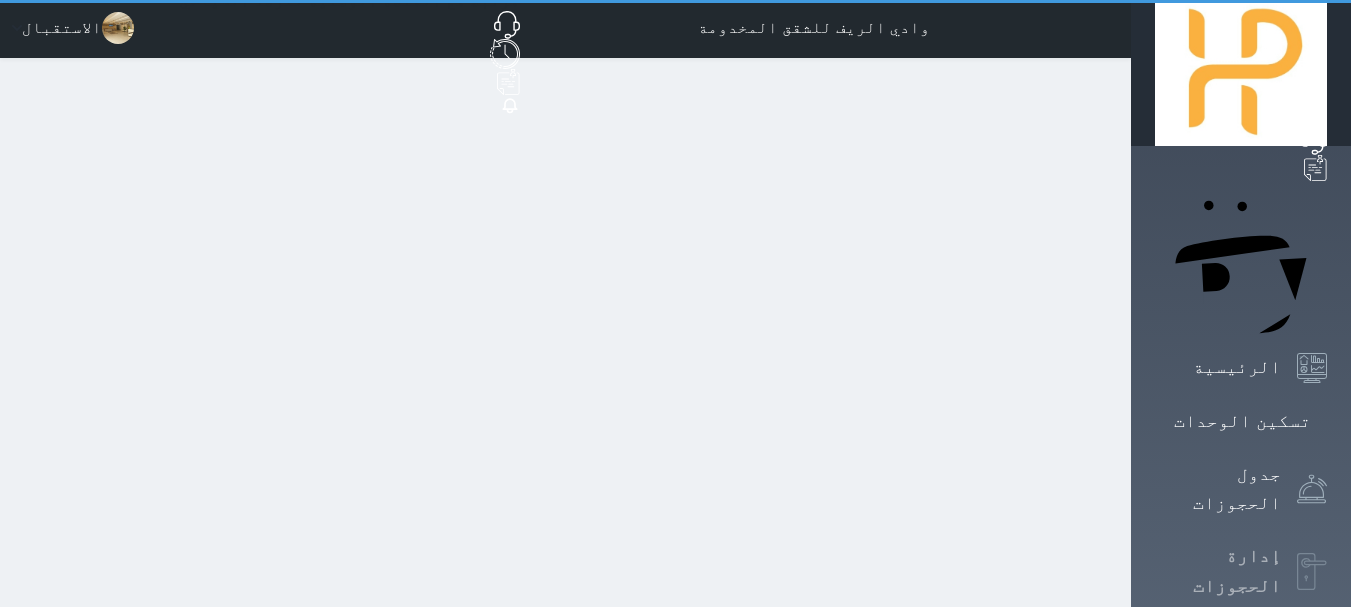select on "open_all" 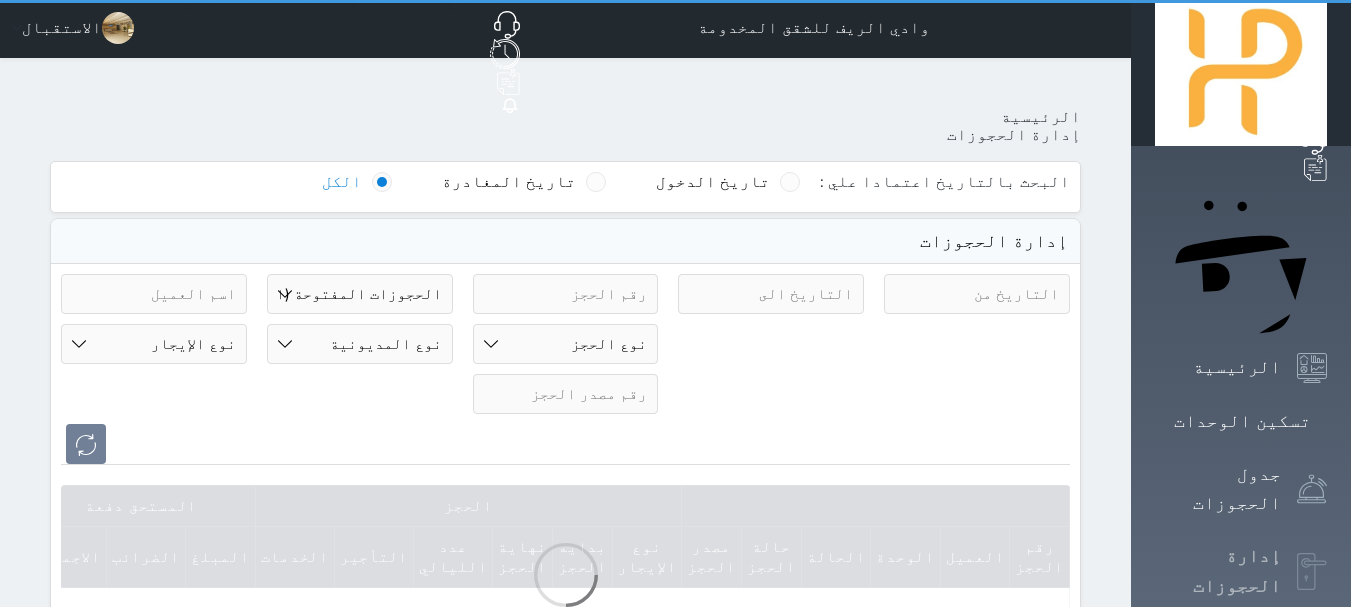 scroll, scrollTop: 0, scrollLeft: 0, axis: both 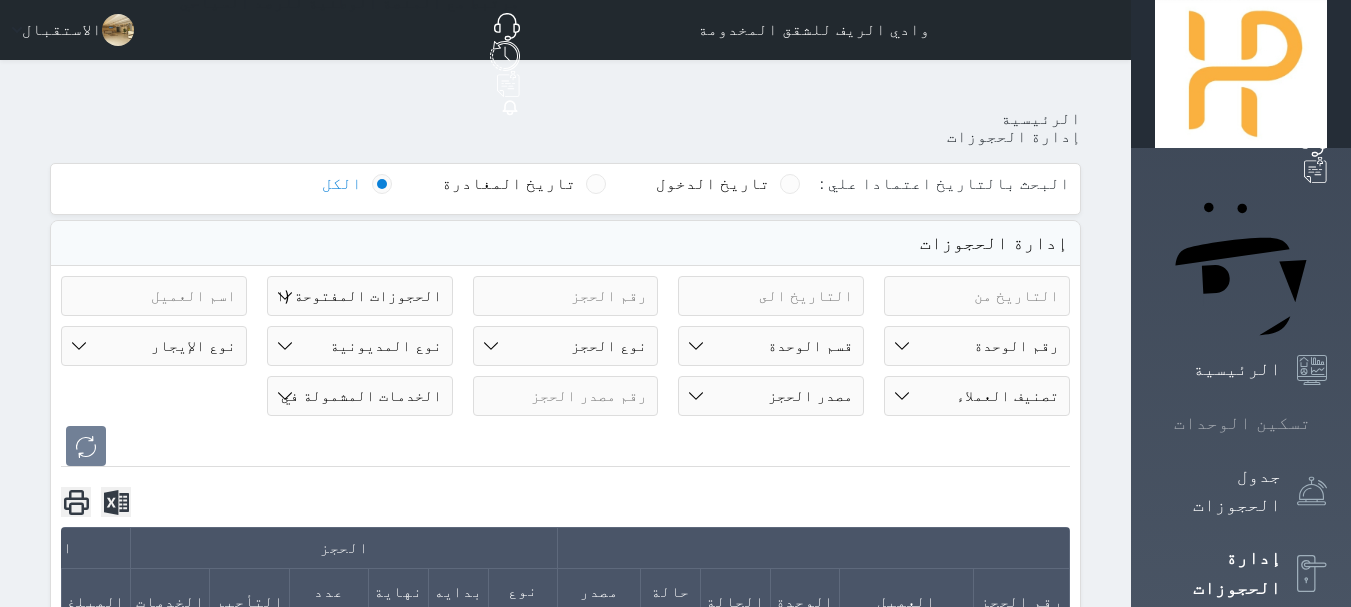 click 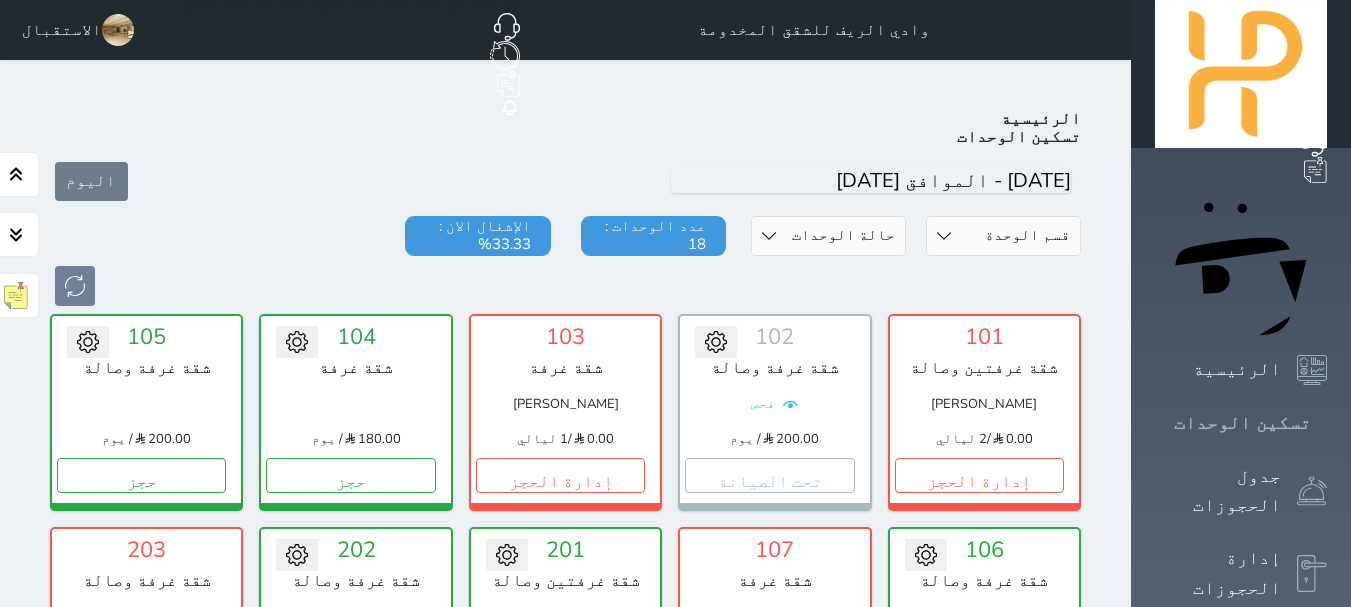 scroll, scrollTop: 78, scrollLeft: 0, axis: vertical 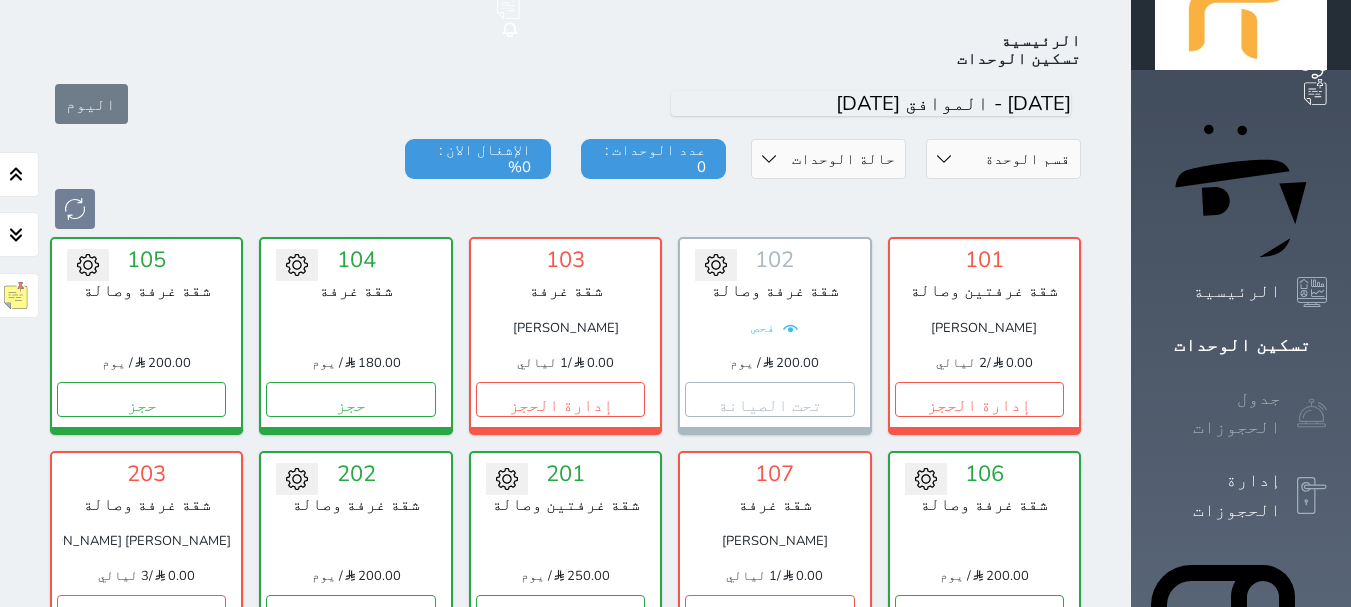 click 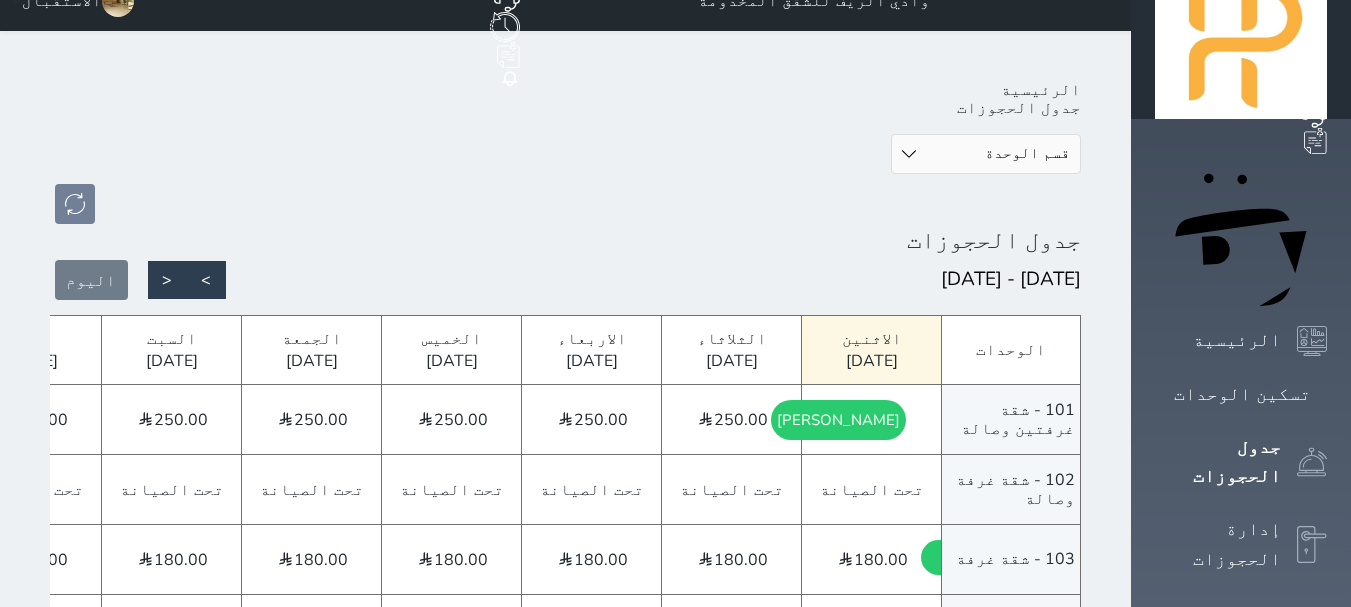 scroll, scrollTop: 0, scrollLeft: 0, axis: both 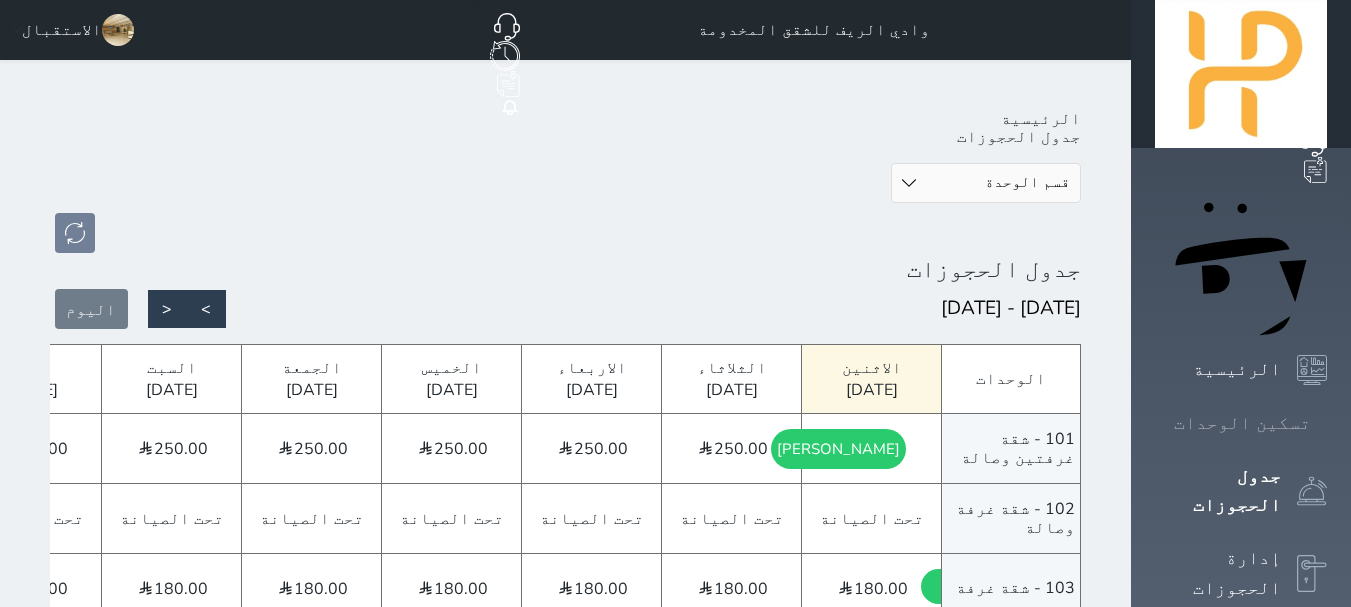 click 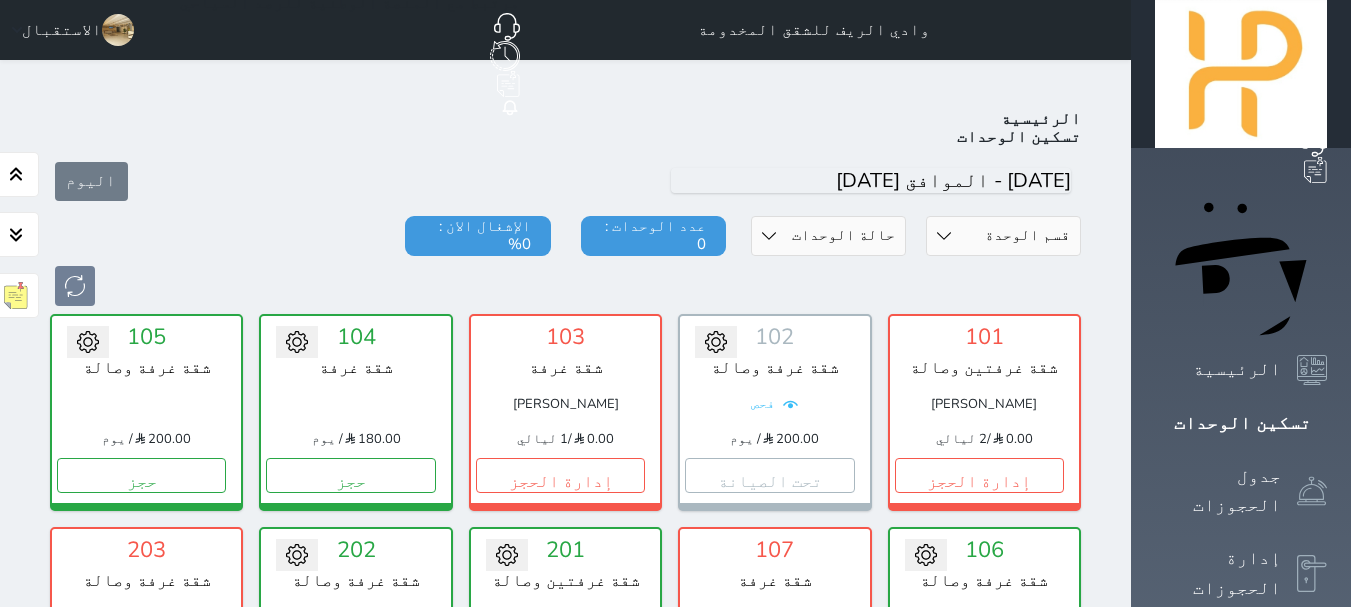 scroll, scrollTop: 78, scrollLeft: 0, axis: vertical 